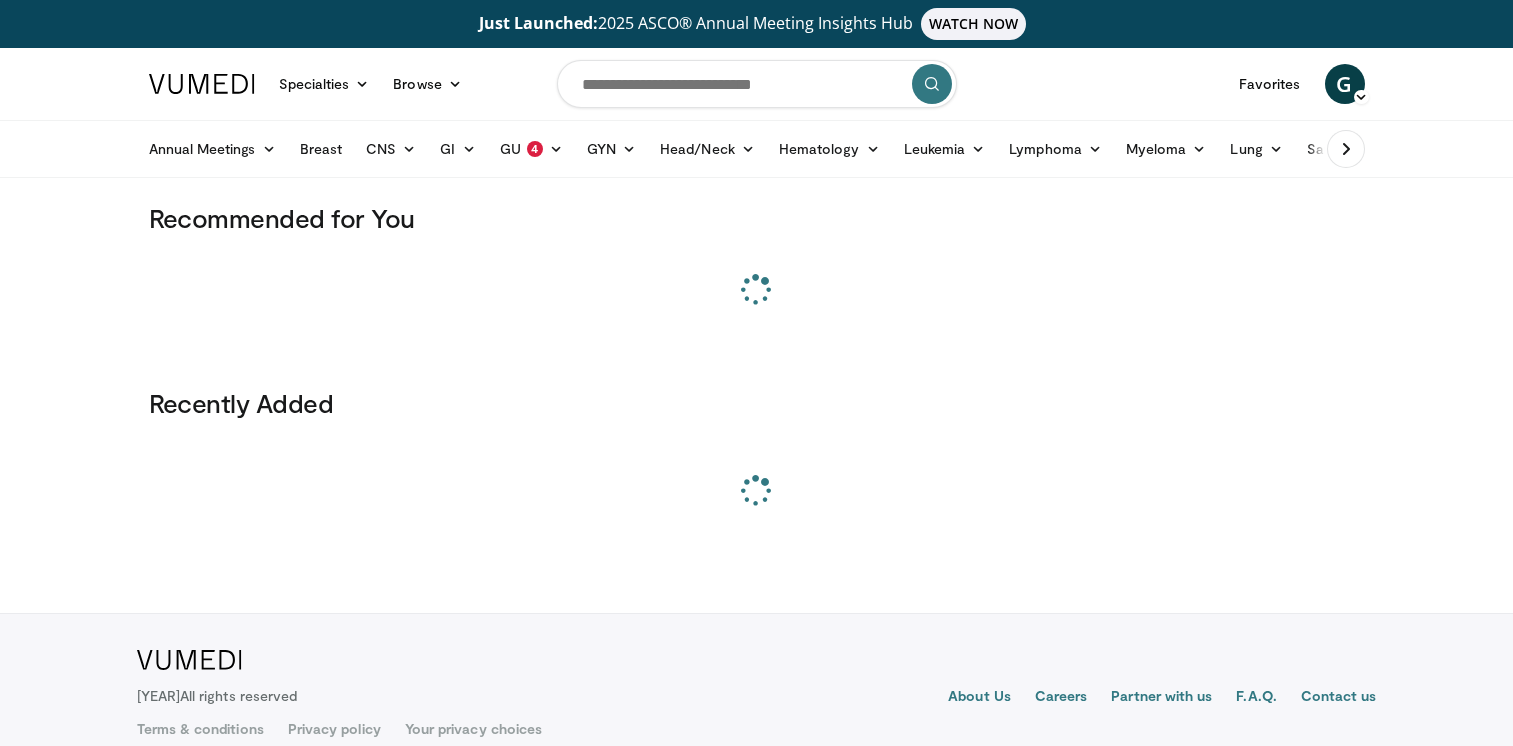 scroll, scrollTop: 0, scrollLeft: 0, axis: both 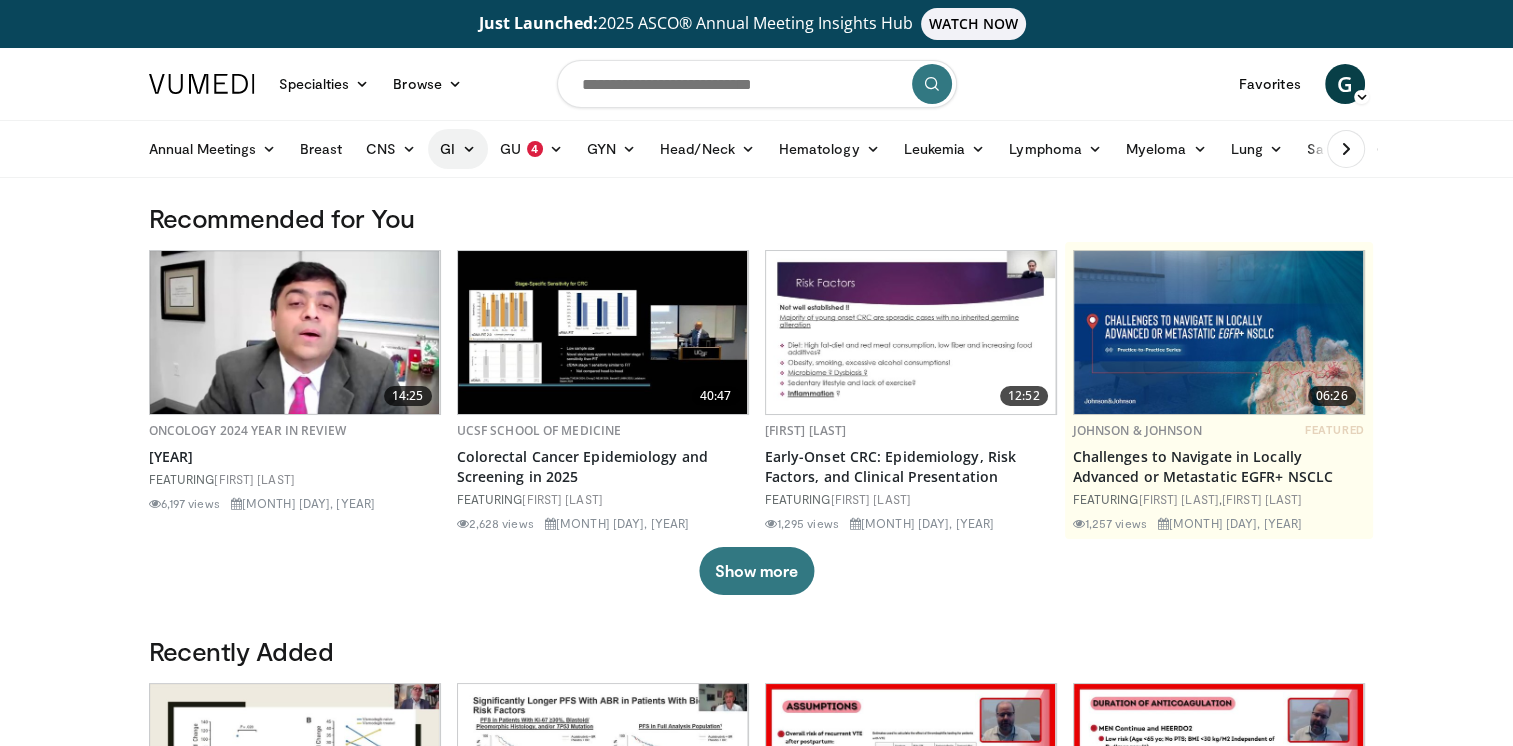 click at bounding box center (469, 149) 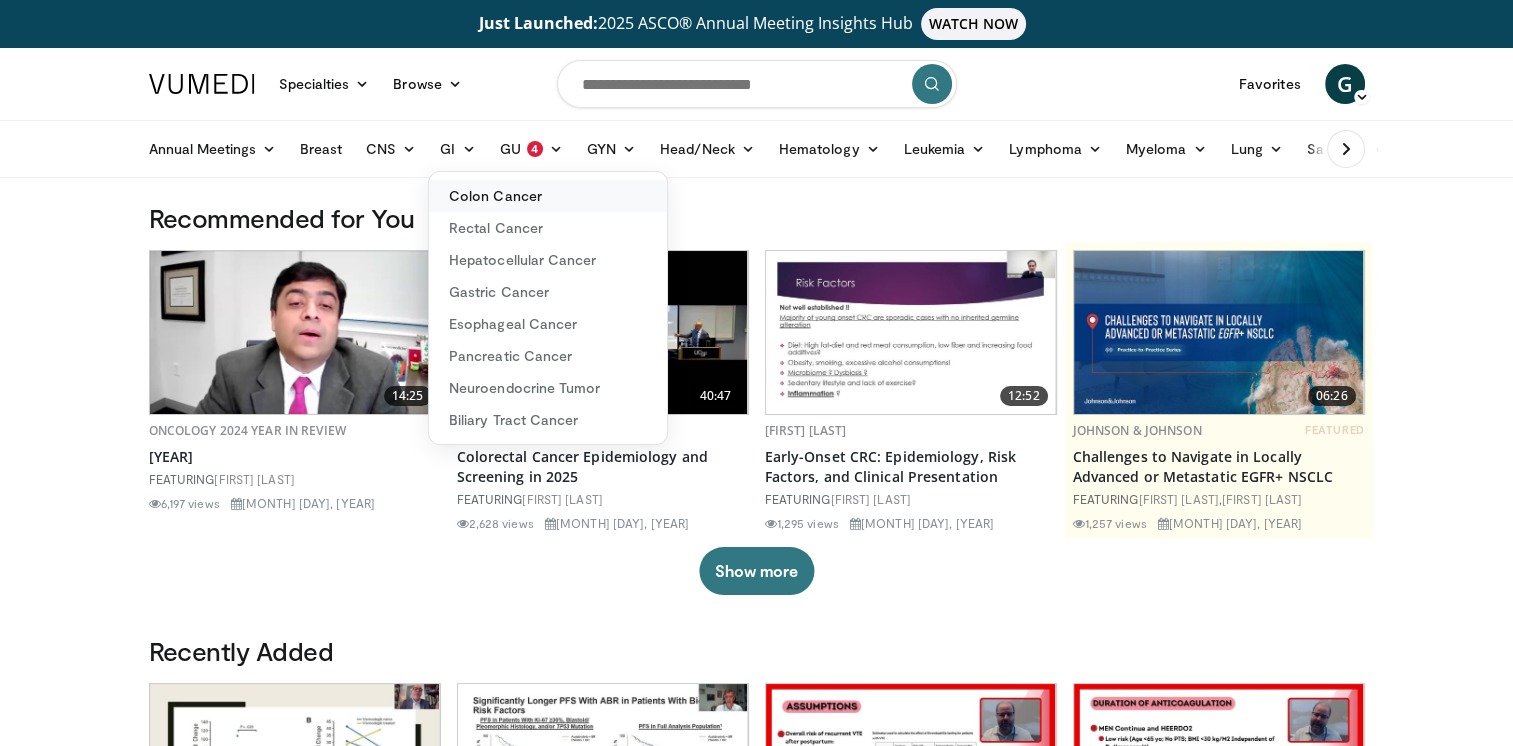 click on "Colon Cancer" at bounding box center (548, 196) 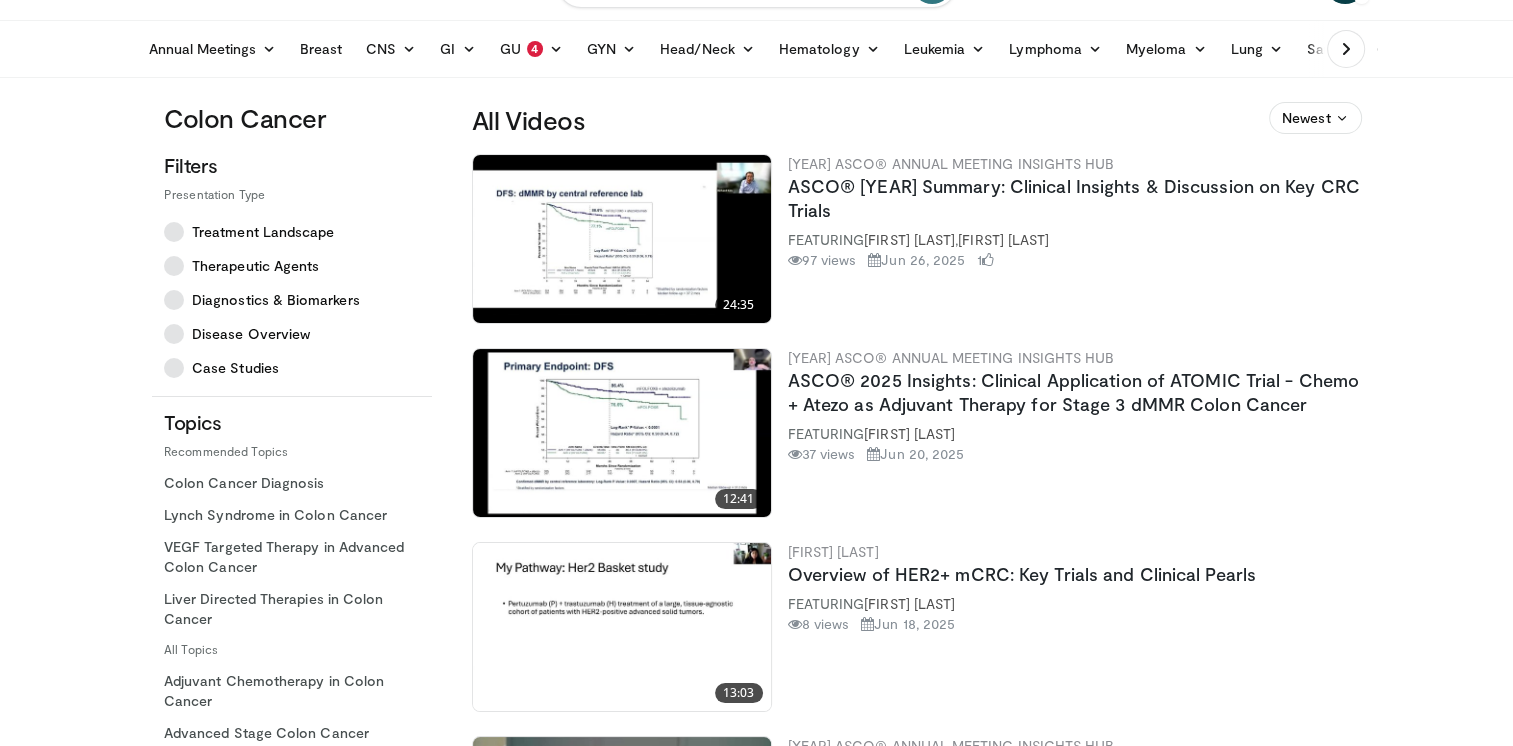 scroll, scrollTop: 0, scrollLeft: 0, axis: both 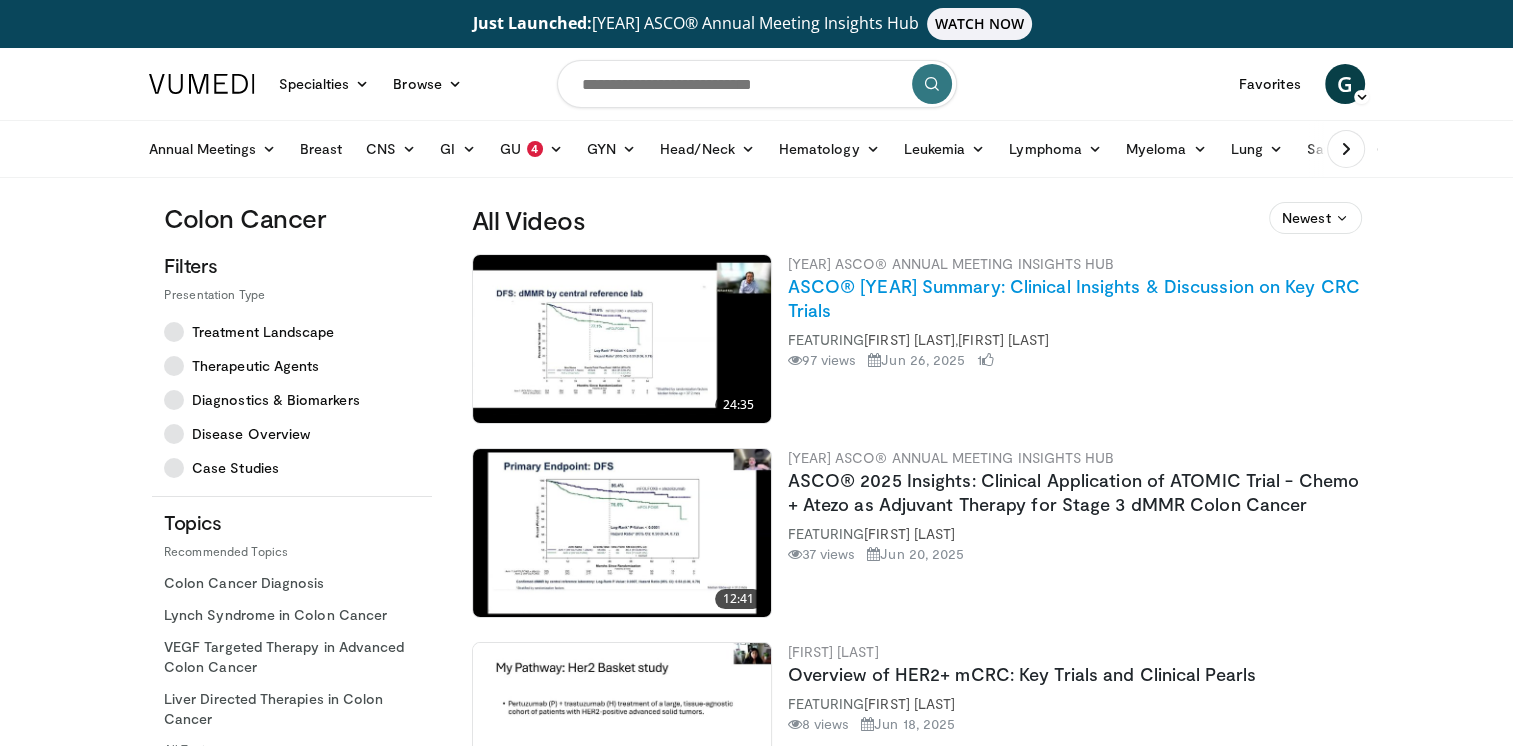 click on "ASCO® [YEAR] Summary: Clinical Insights & Discussion on Key CRC Trials" at bounding box center (1074, 298) 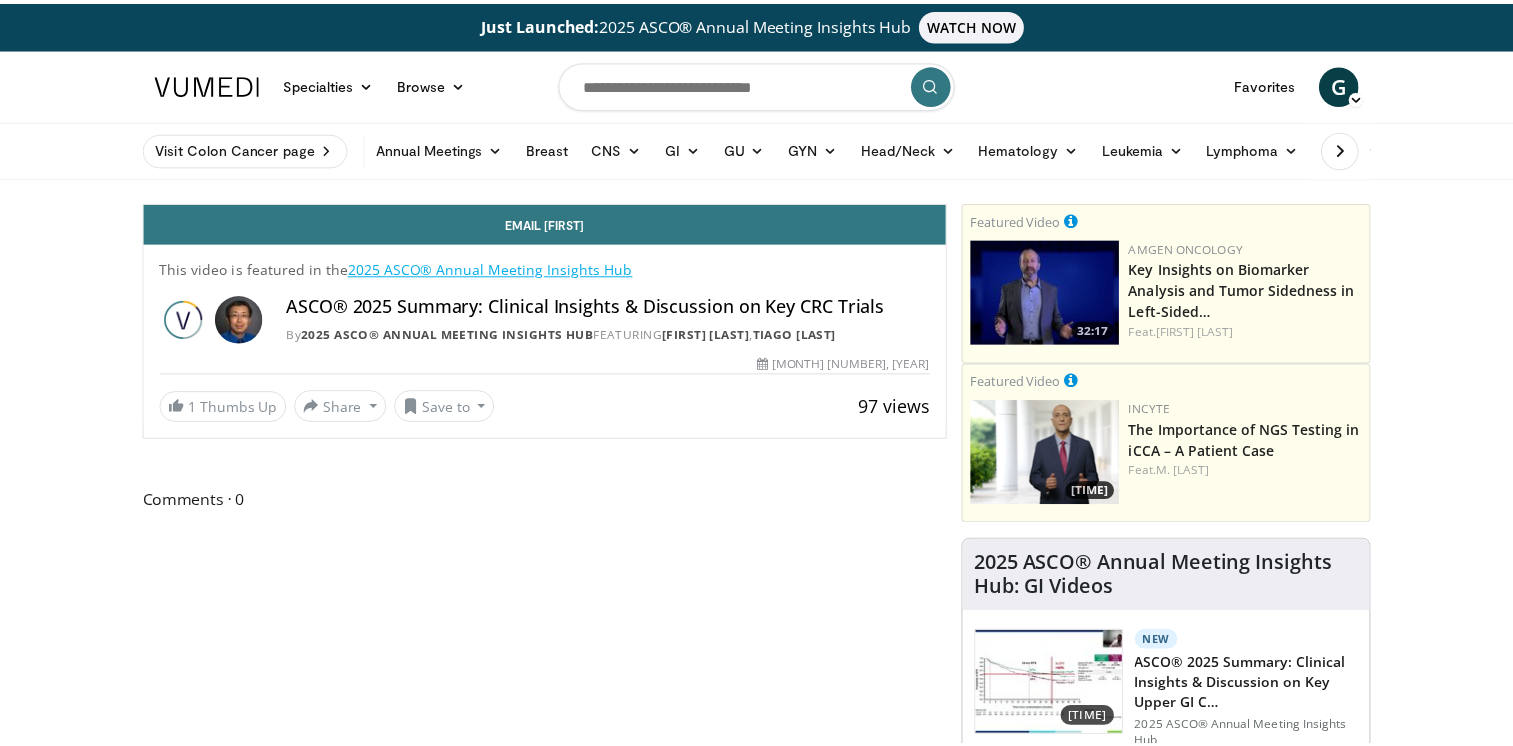 scroll, scrollTop: 0, scrollLeft: 0, axis: both 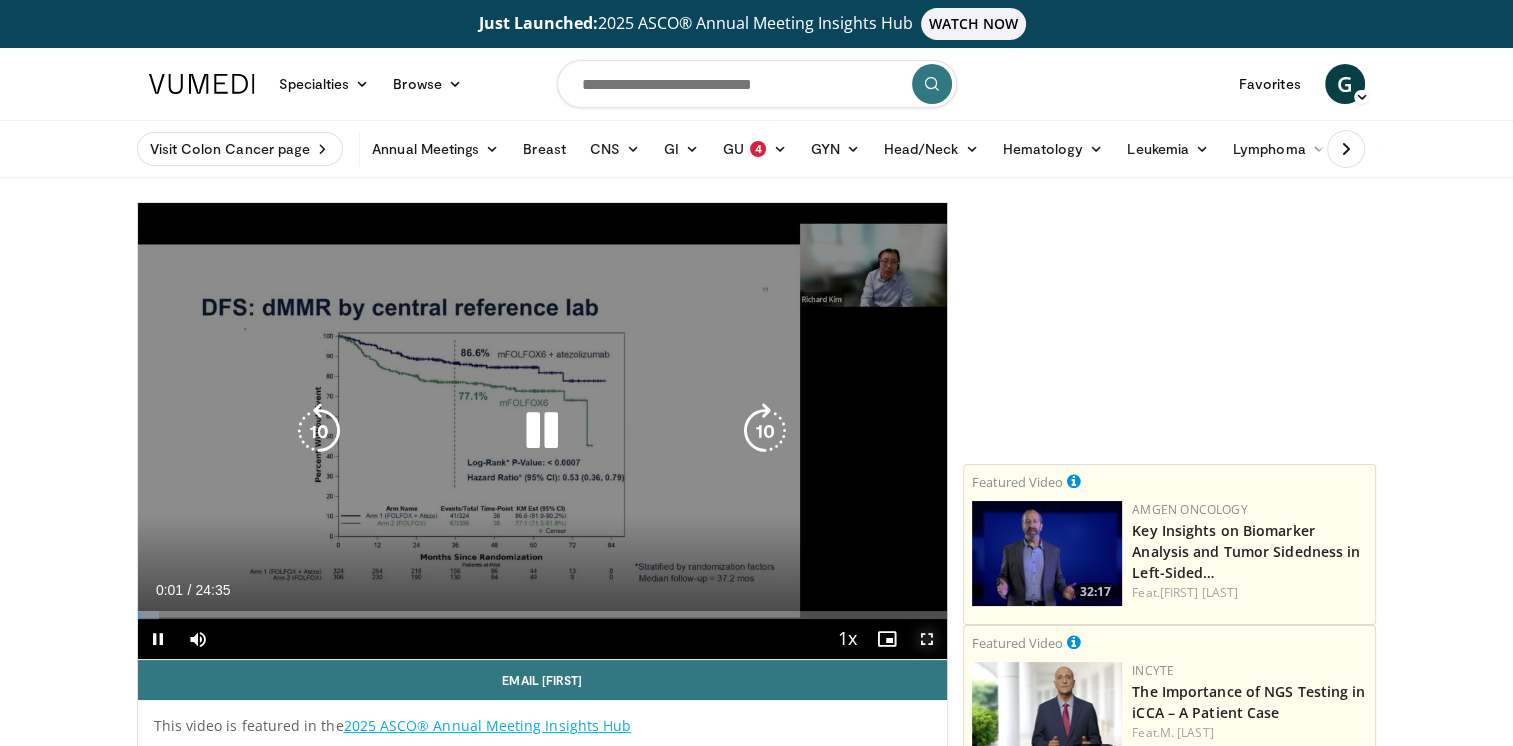drag, startPoint x: 930, startPoint y: 633, endPoint x: 936, endPoint y: 704, distance: 71.25307 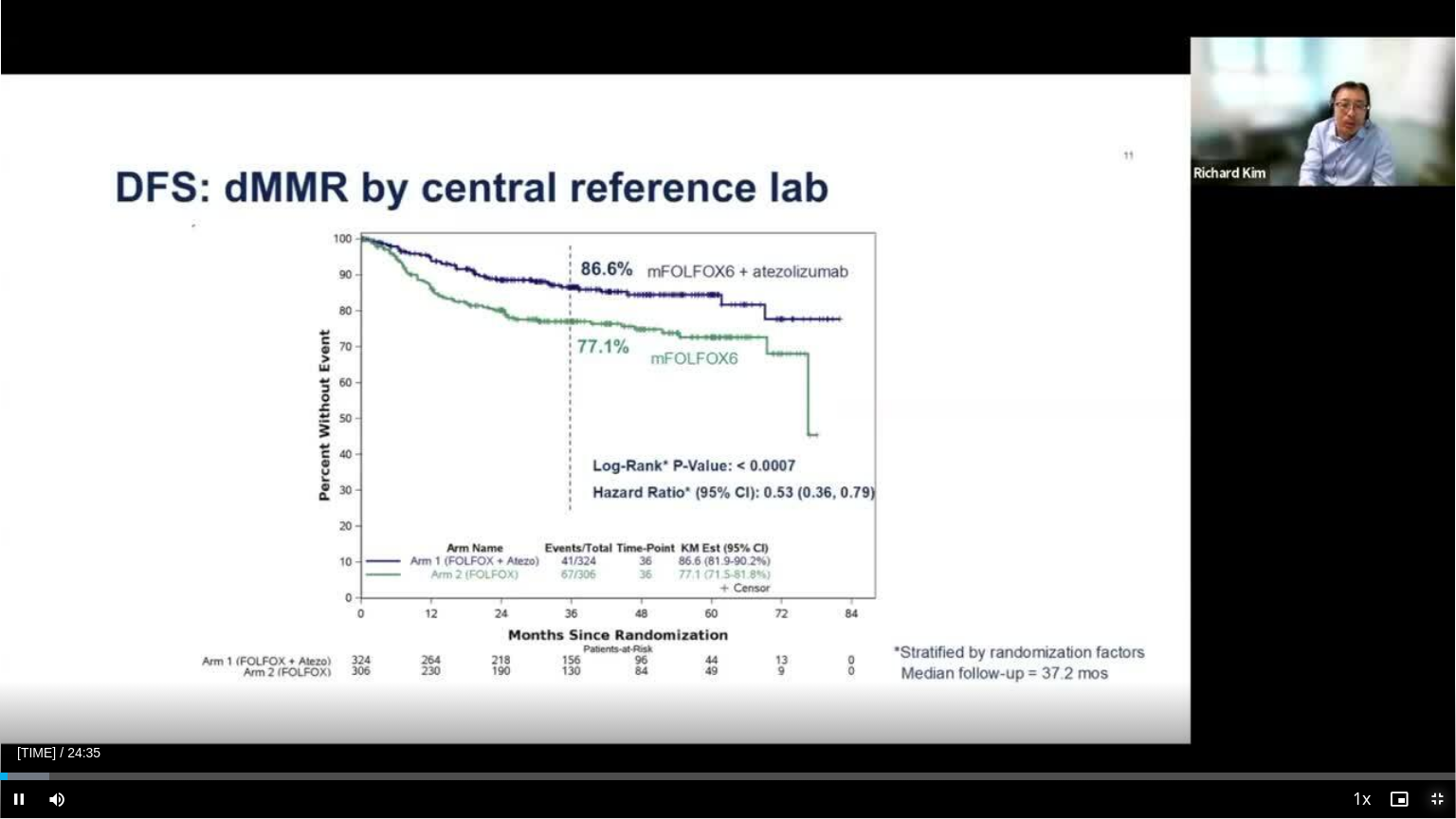click at bounding box center [1437, 799] 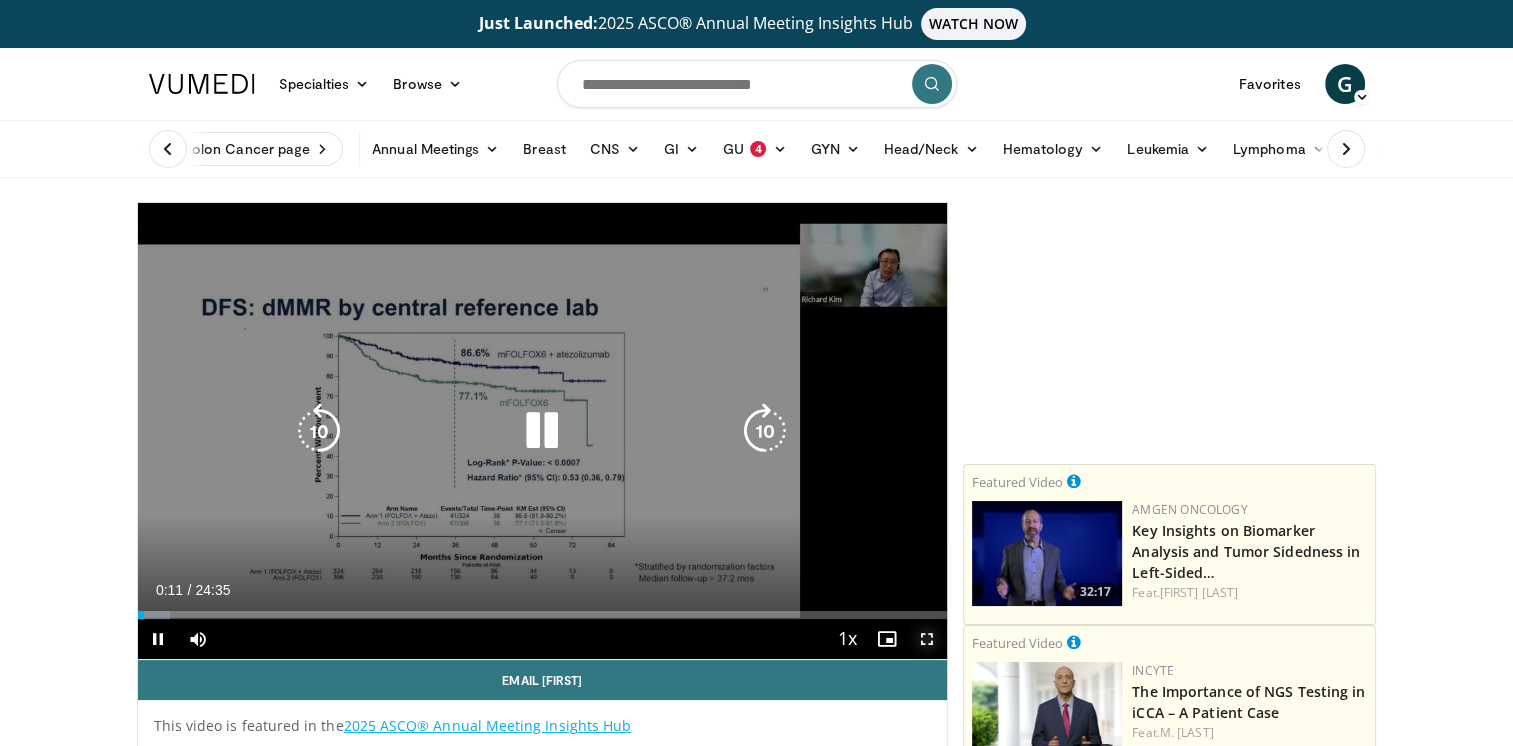 click at bounding box center (927, 639) 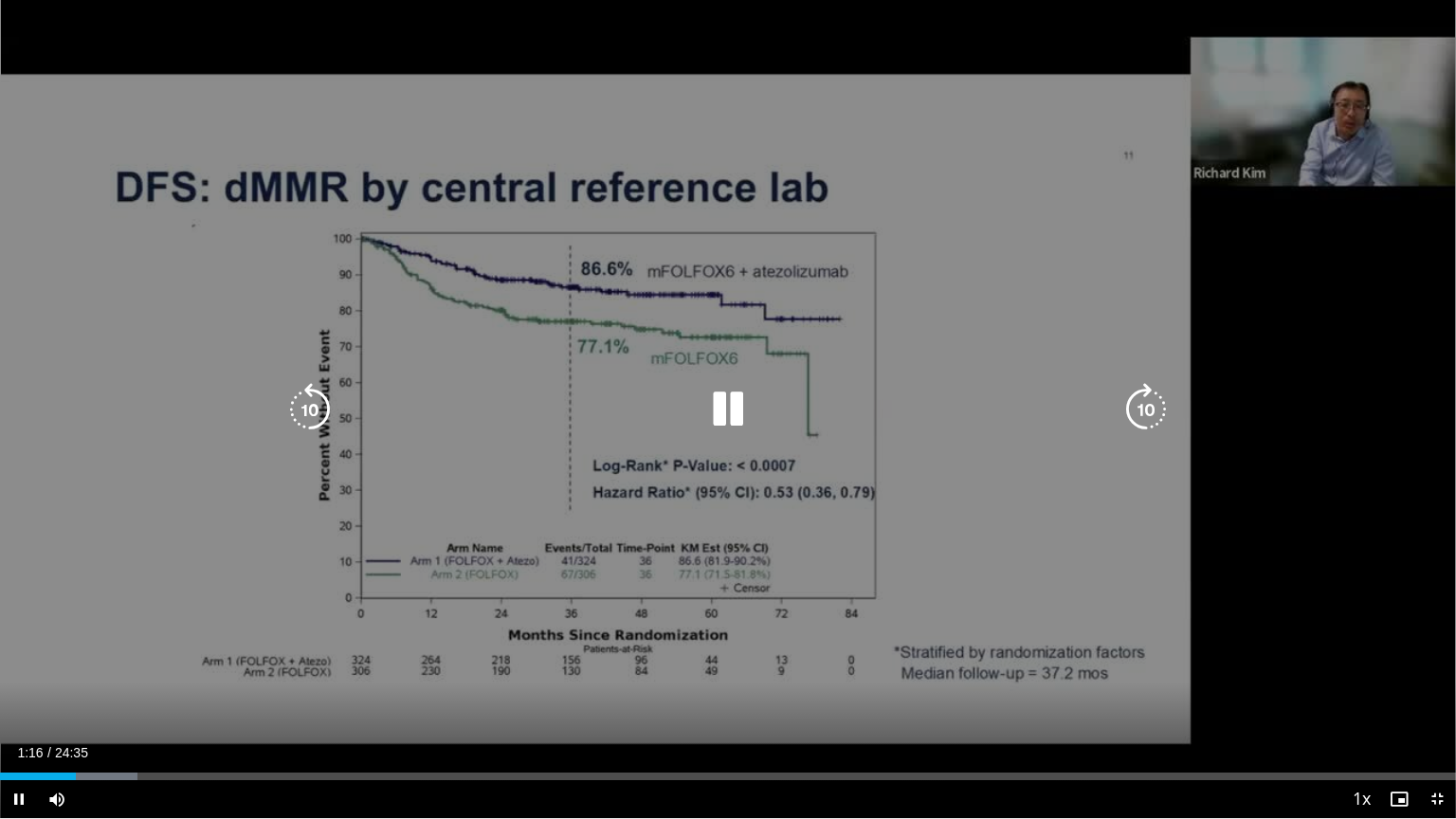 click on "10 seconds
Tap to unmute" at bounding box center (728, 409) 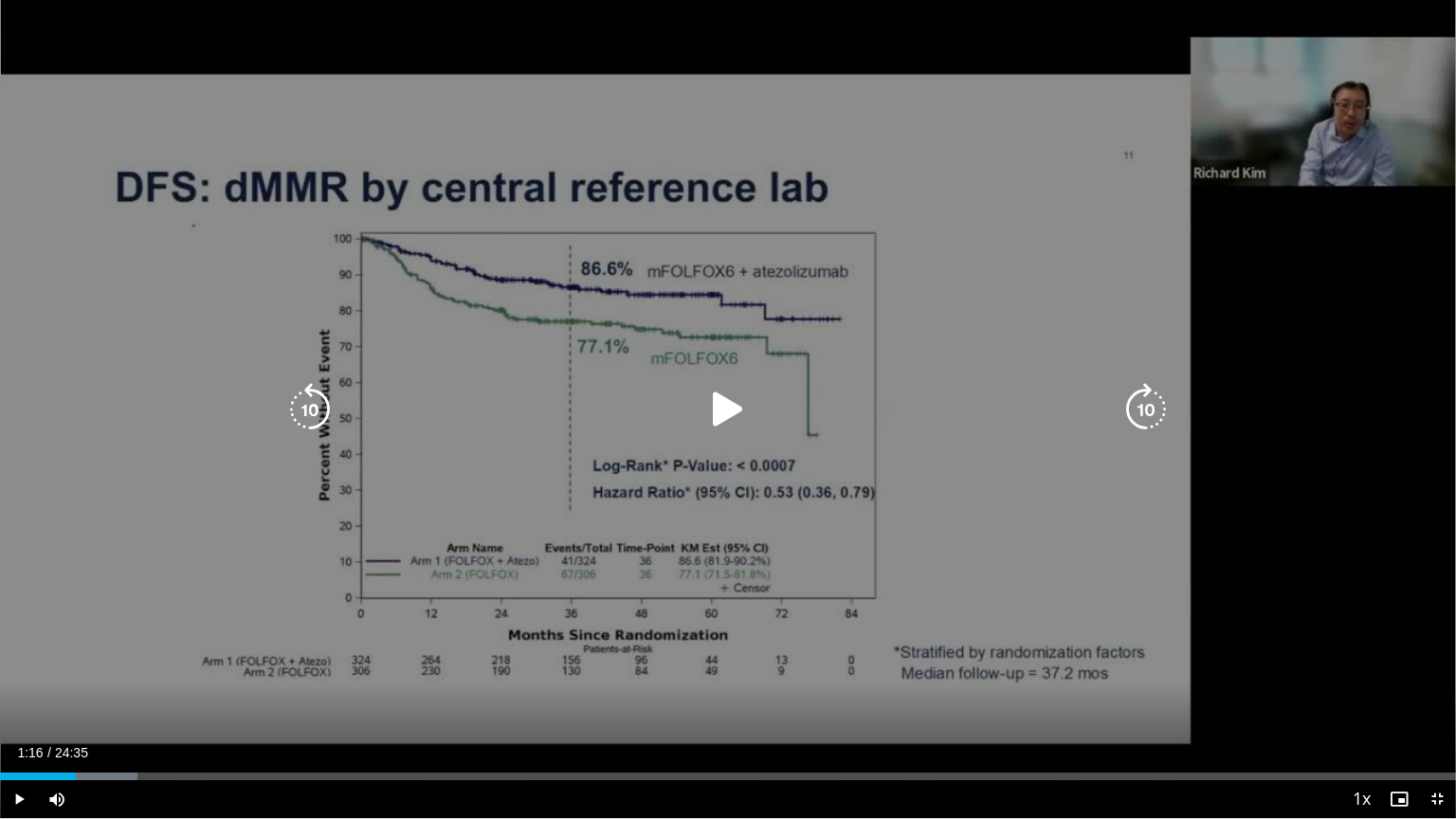 click at bounding box center [728, 410] 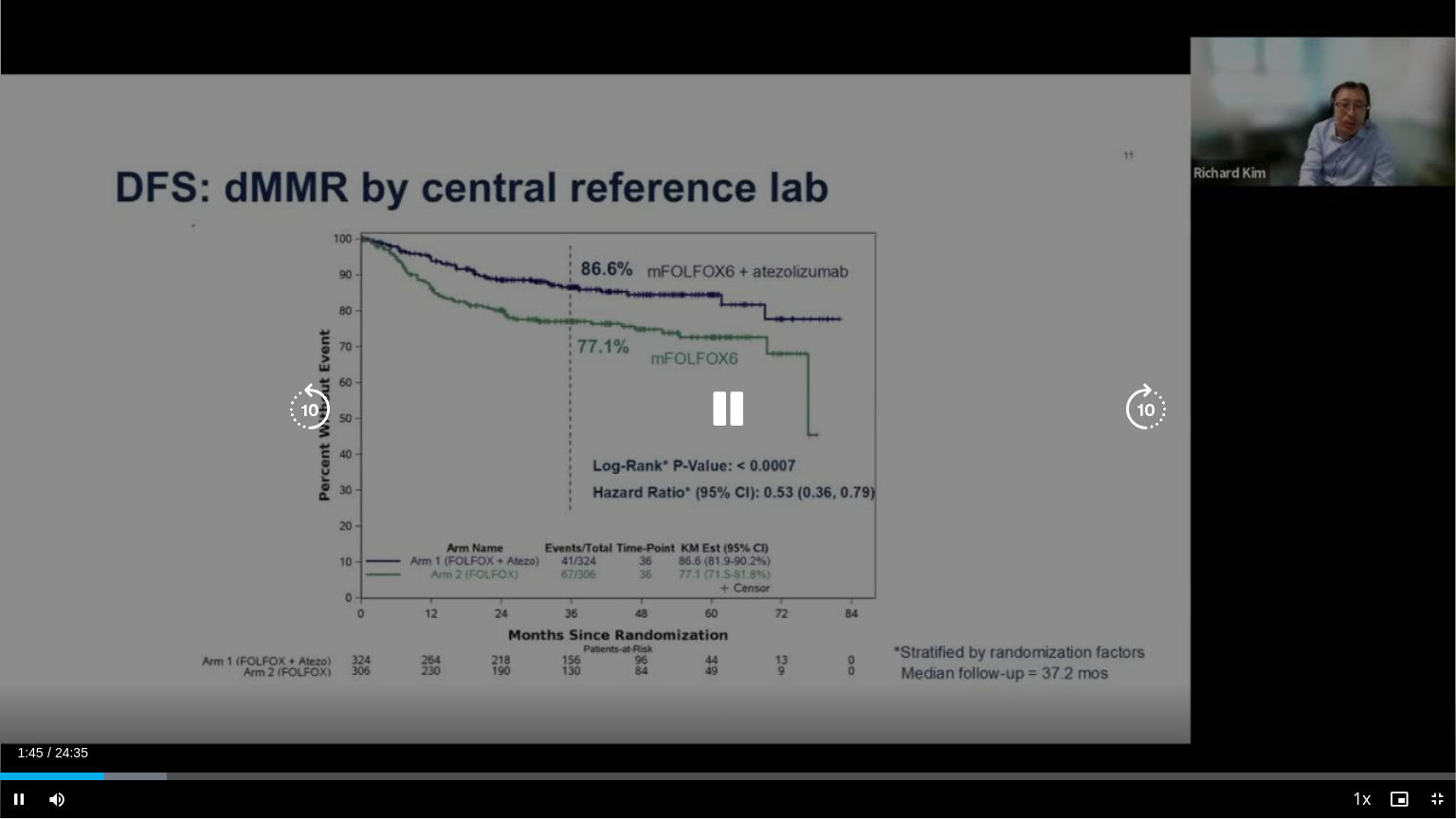 click on "10 seconds
Tap to unmute" at bounding box center [728, 409] 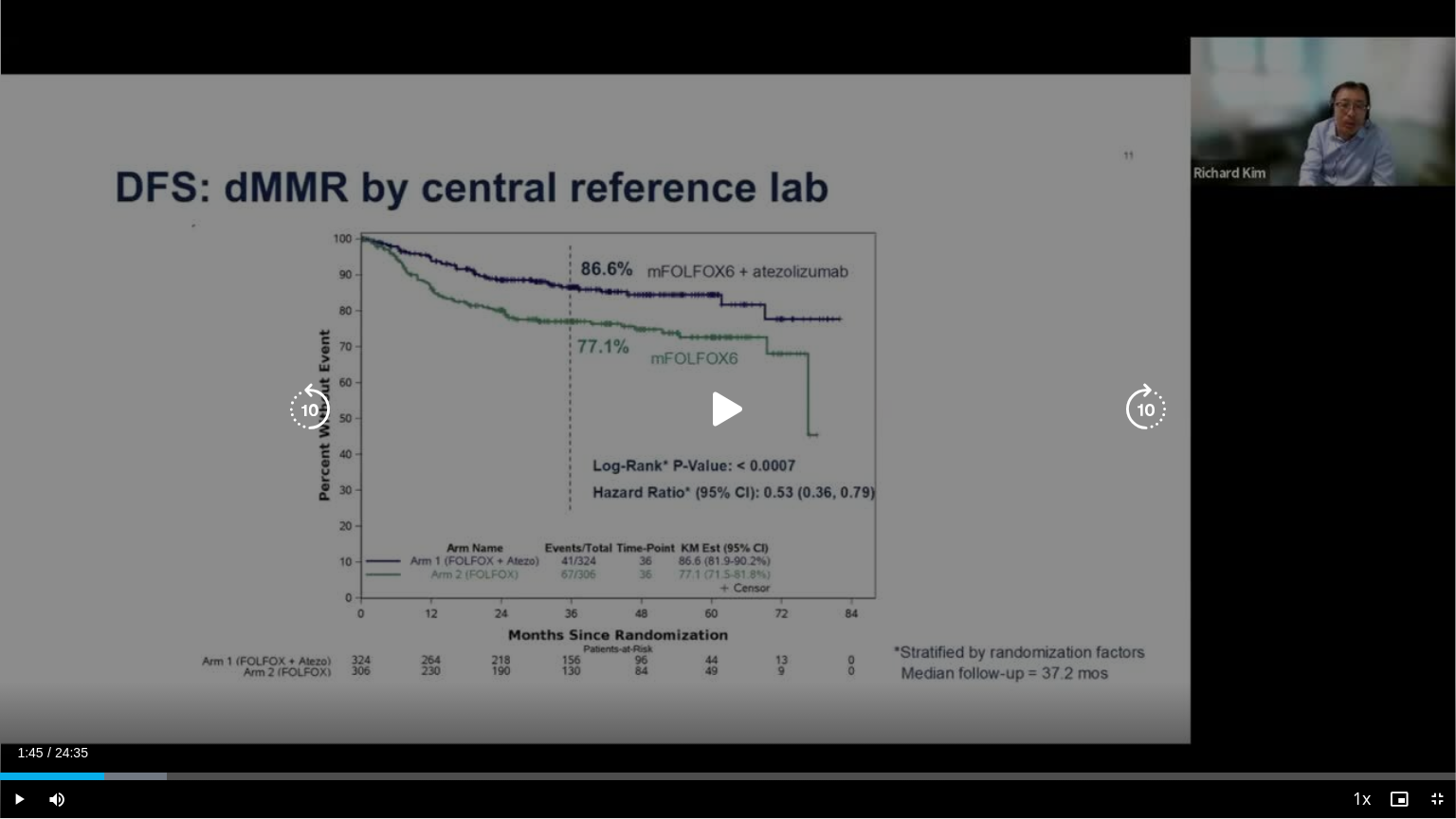 click on "10 seconds
Tap to unmute" at bounding box center [728, 409] 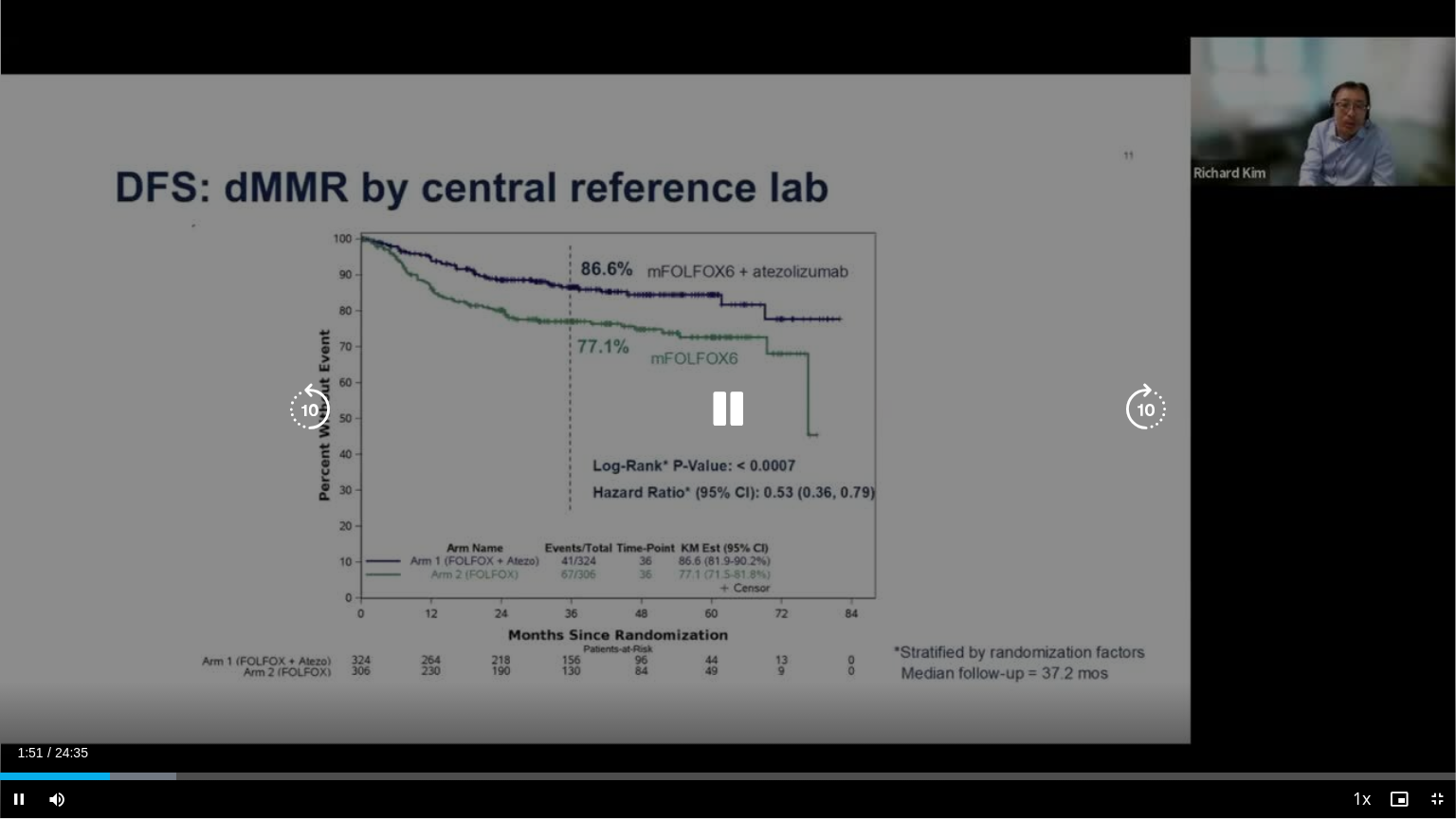click at bounding box center (728, 410) 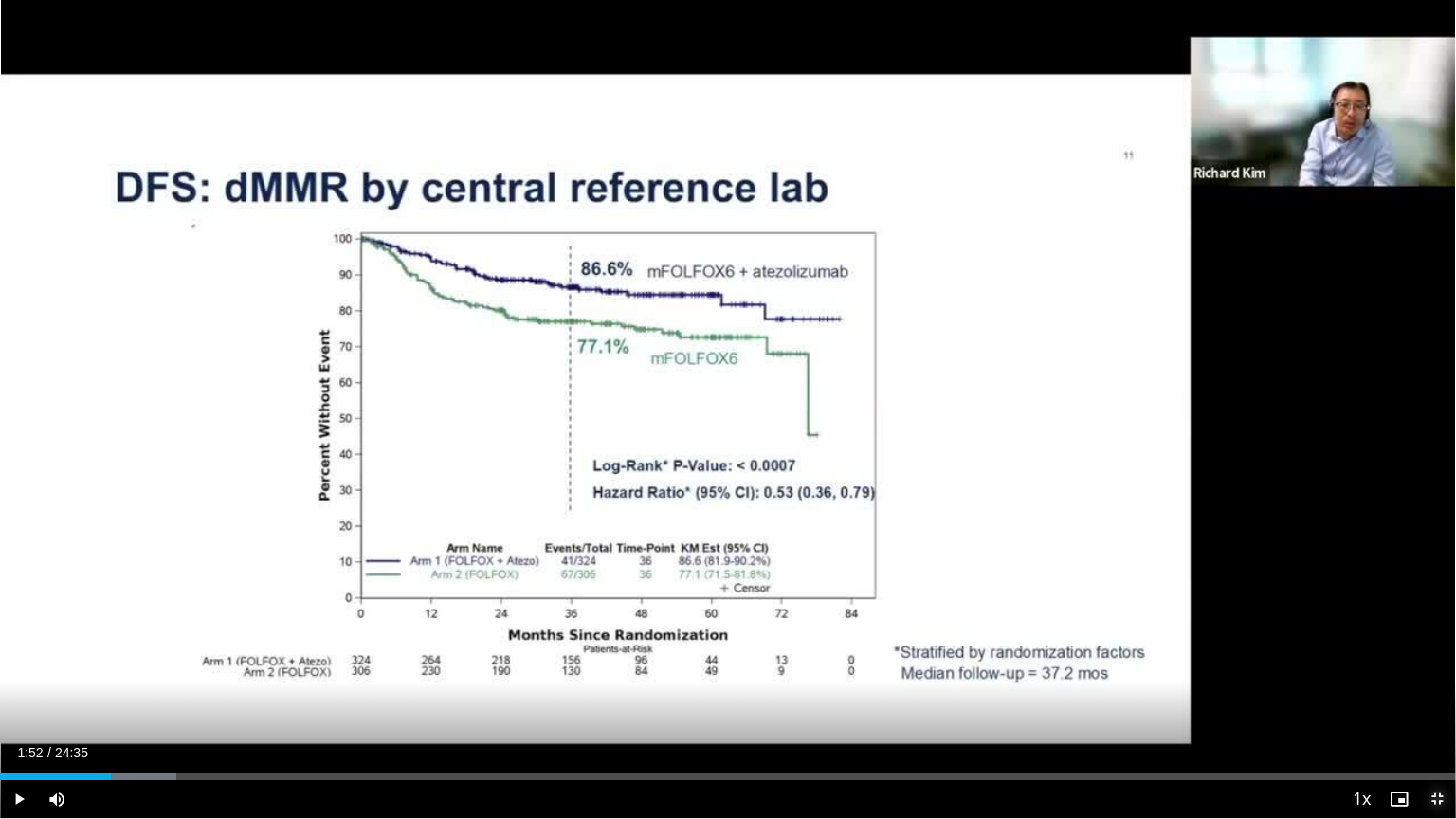 click at bounding box center (1437, 799) 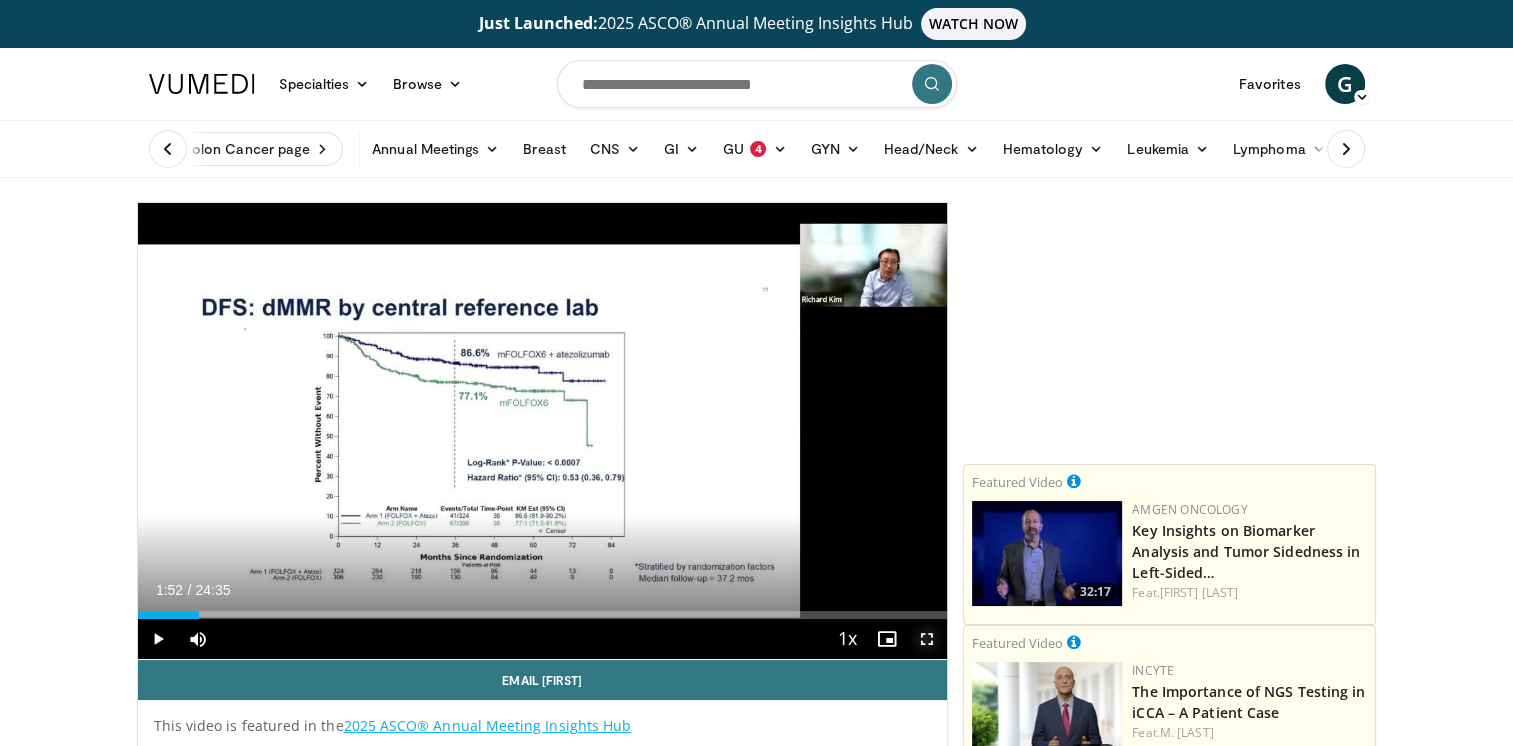 drag, startPoint x: 933, startPoint y: 639, endPoint x: 937, endPoint y: 713, distance: 74.10803 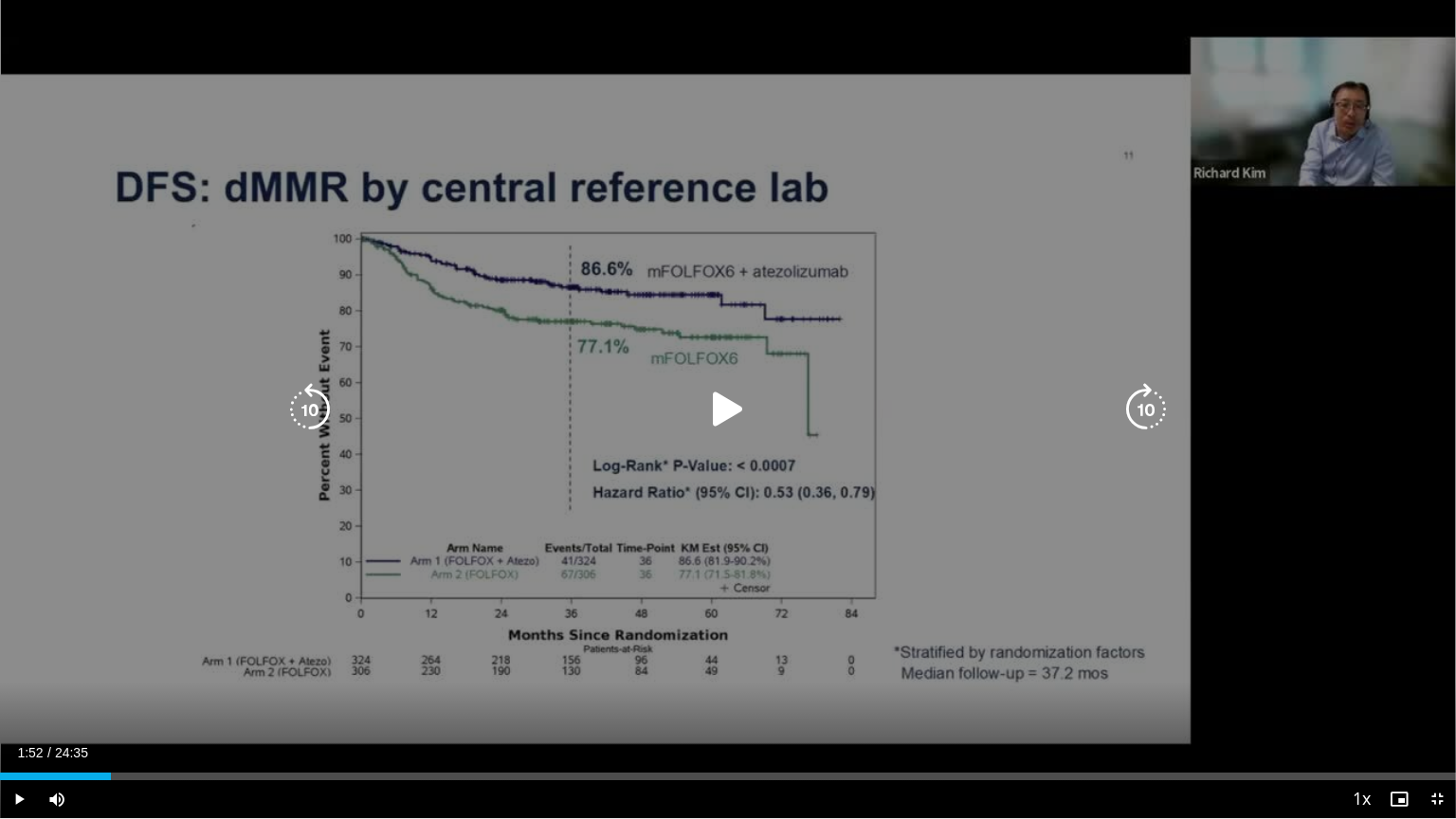 click at bounding box center [728, 410] 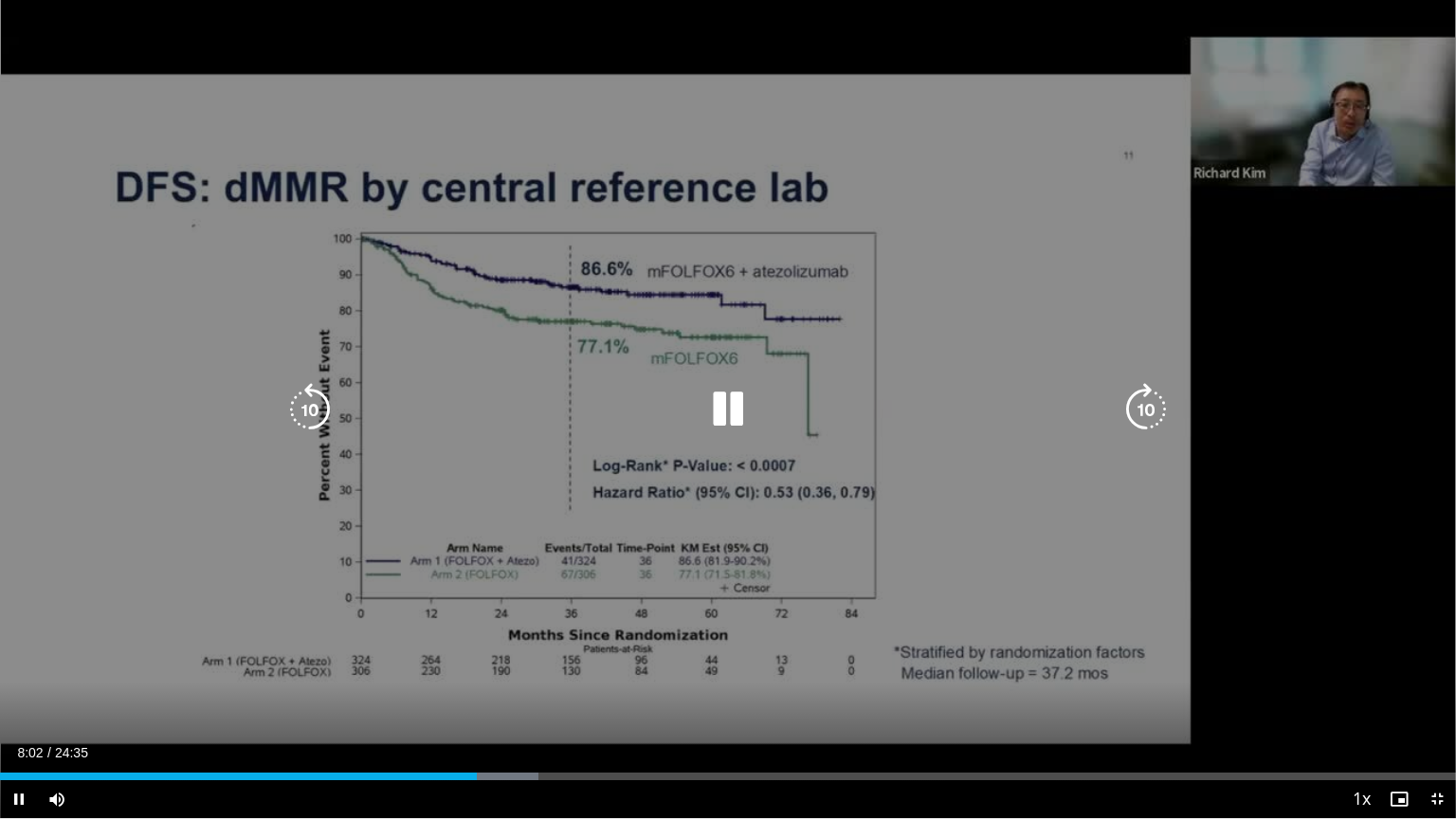 click on "10 seconds
Tap to unmute" at bounding box center (728, 409) 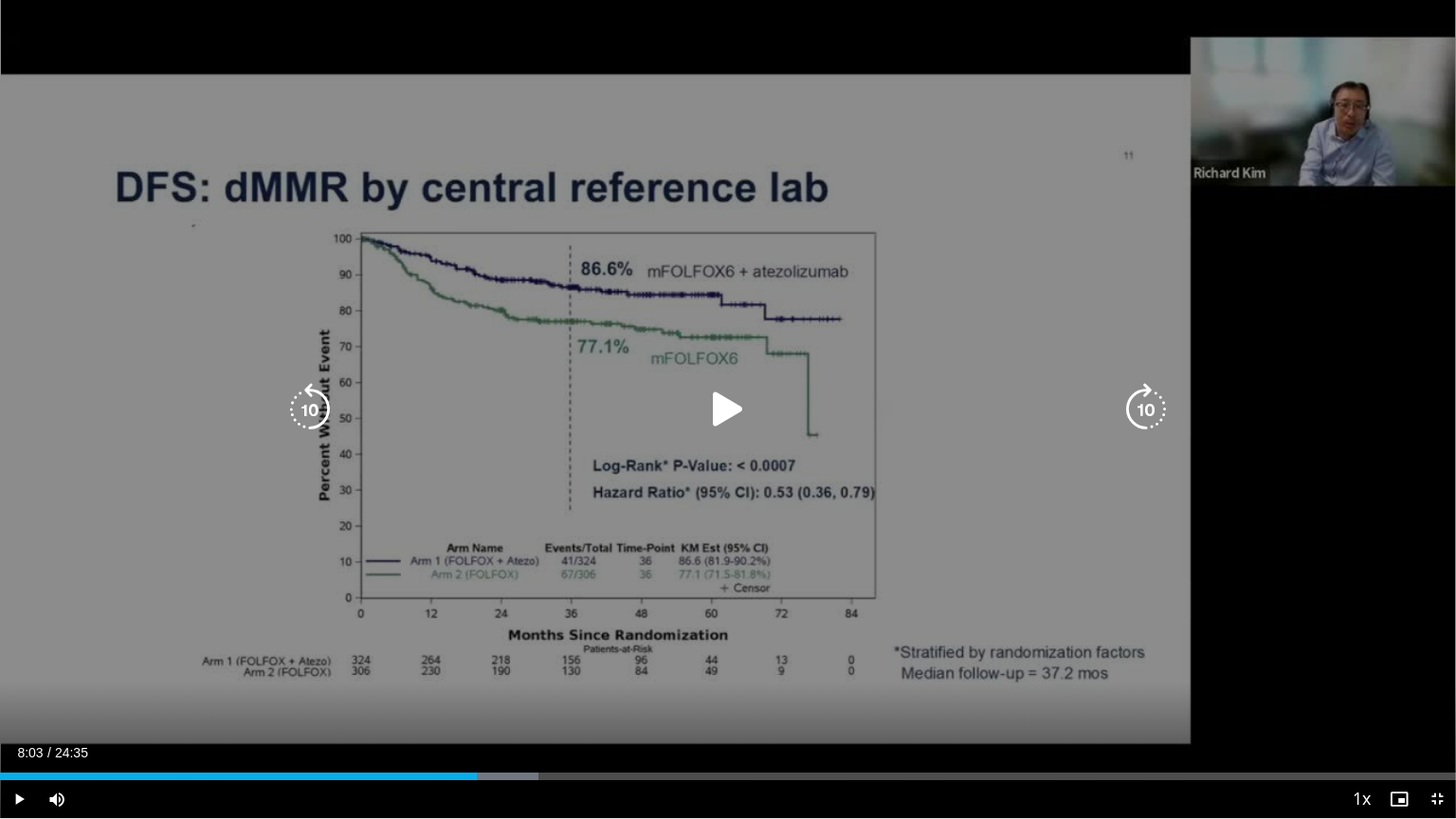 drag, startPoint x: 583, startPoint y: 235, endPoint x: 584, endPoint y: 254, distance: 19.026298 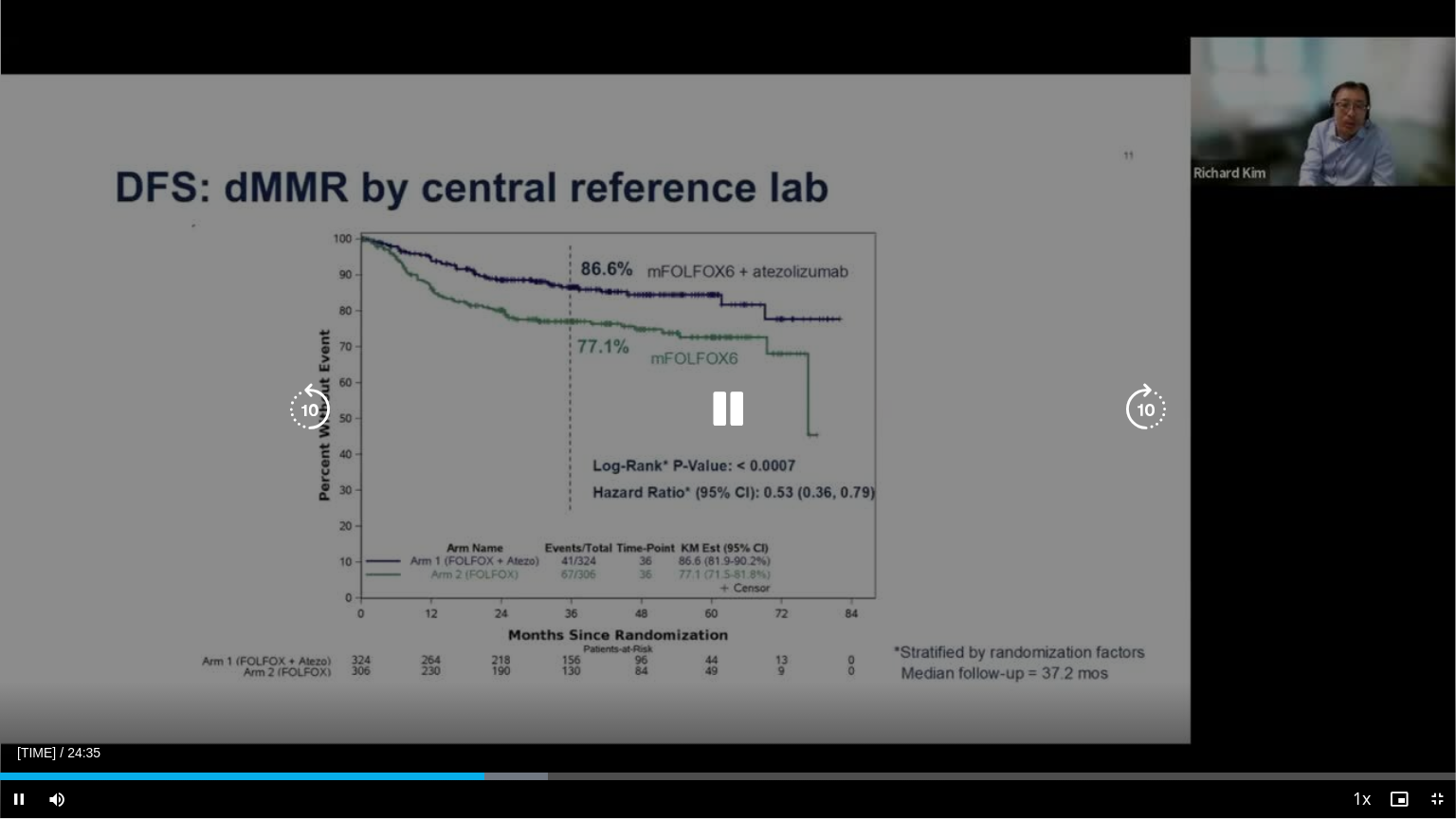 click at bounding box center [310, 410] 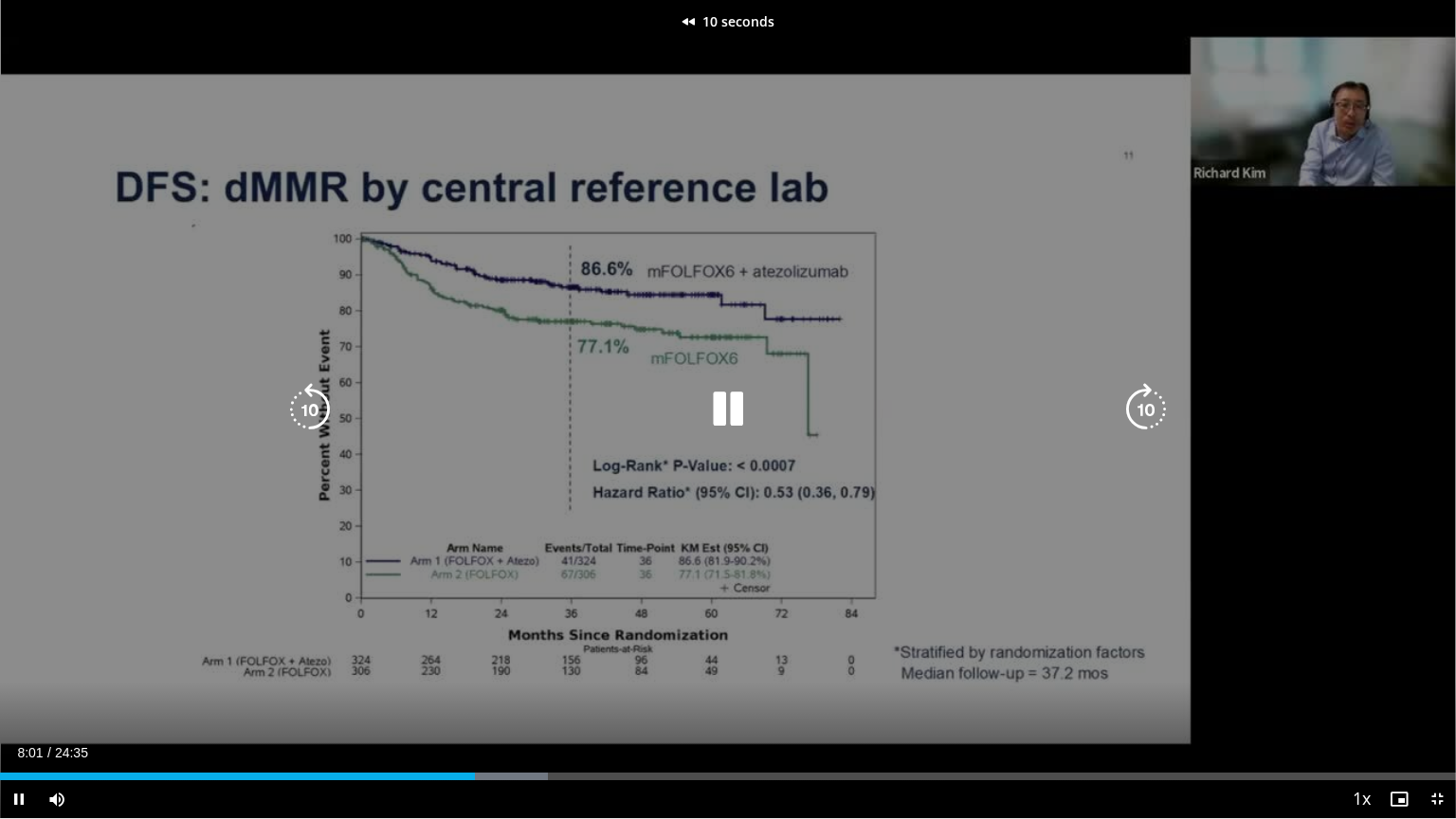 click at bounding box center (310, 410) 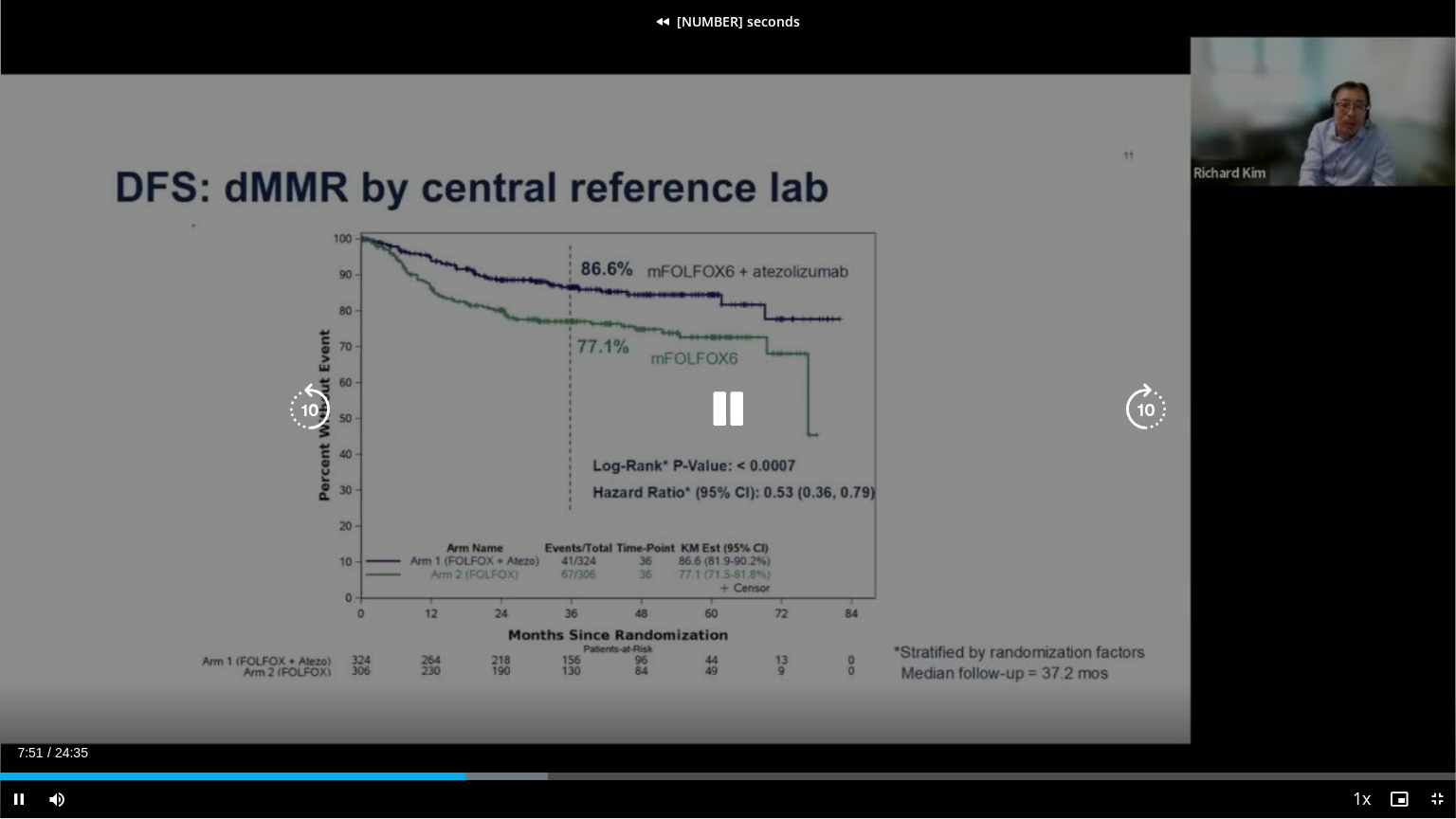click at bounding box center [310, 410] 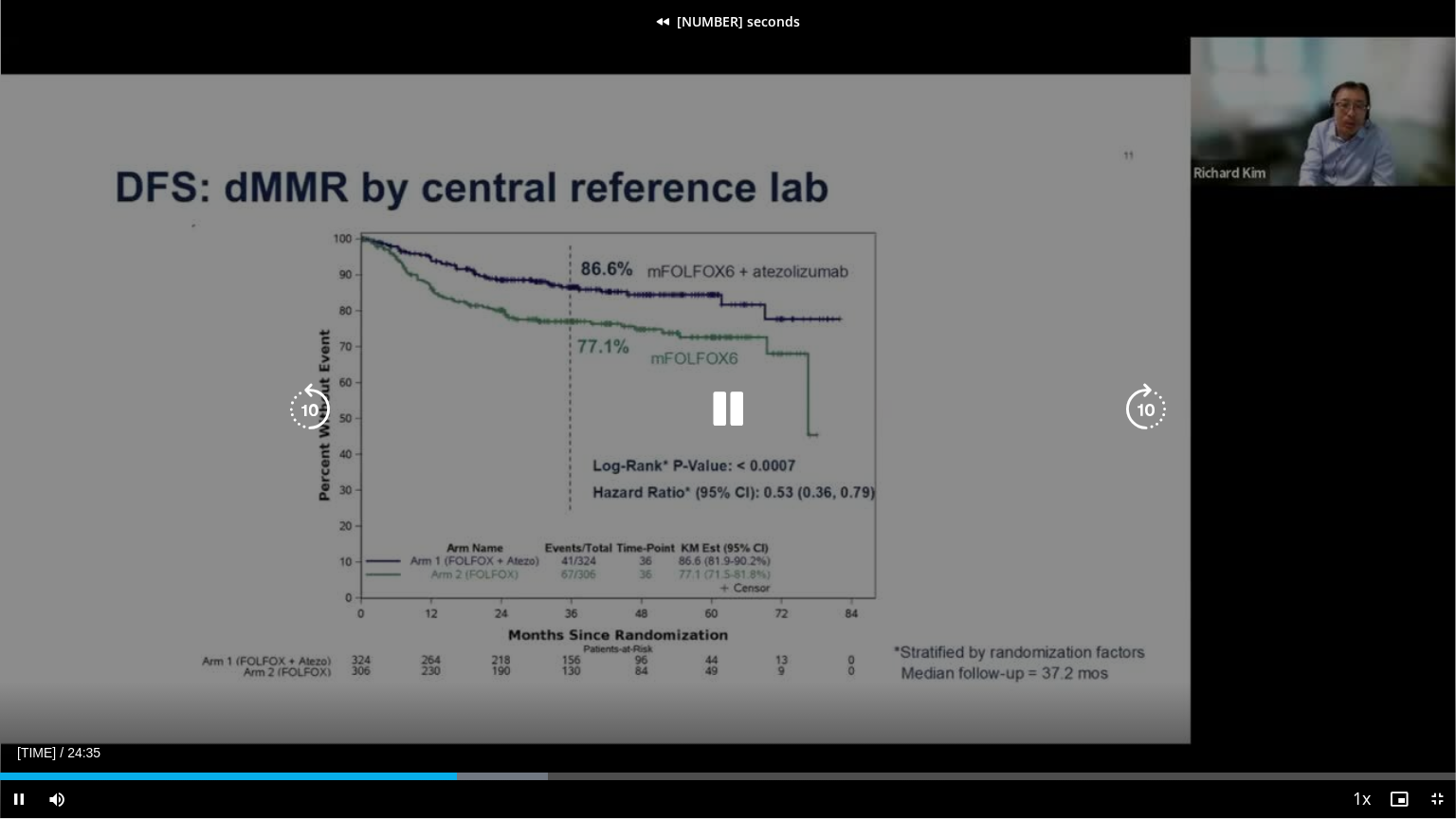 click at bounding box center [310, 410] 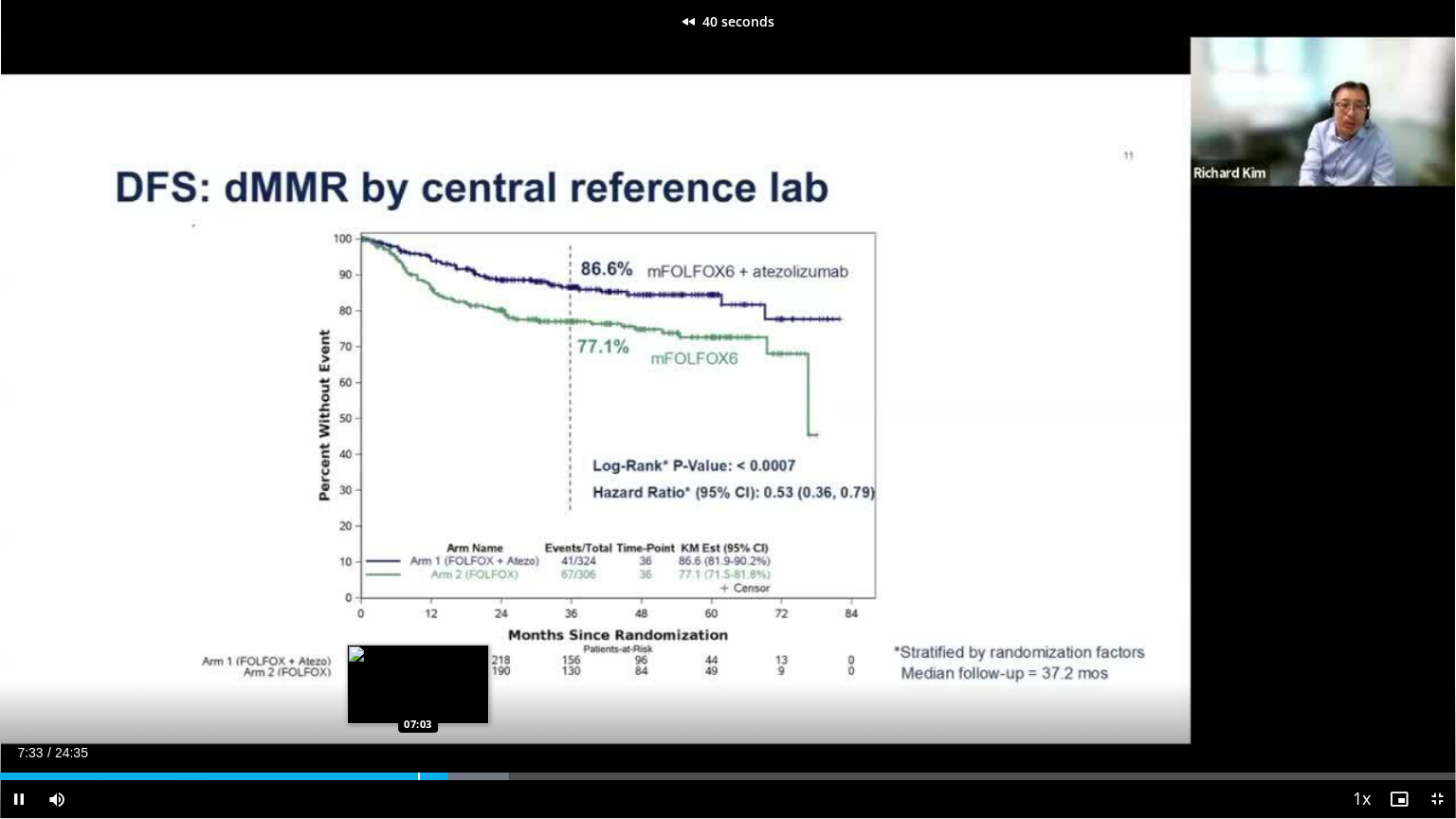 click on "Loaded :  34.96% 07:33 07:03" at bounding box center [728, 771] 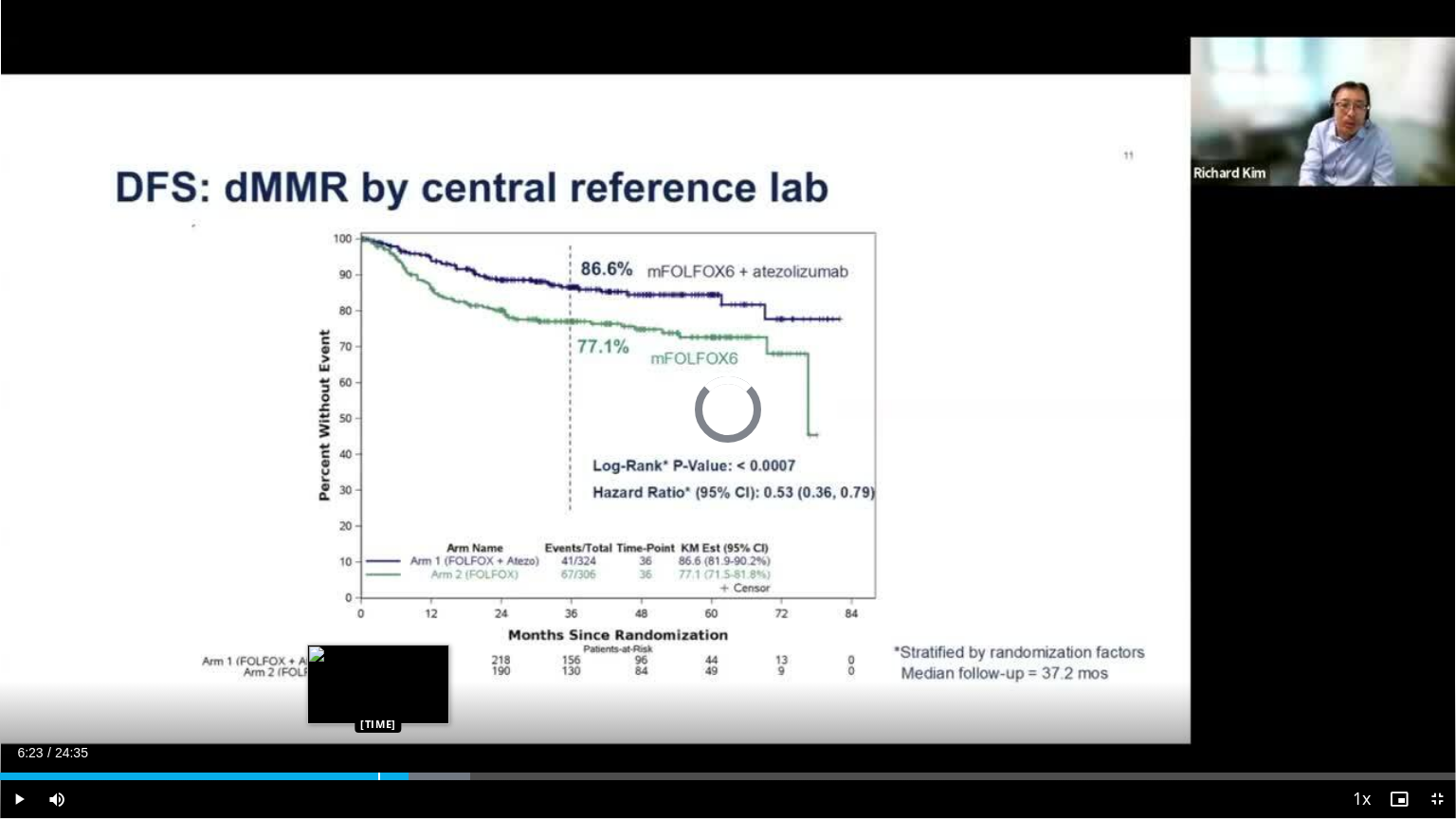 click on "Loaded :  32.27% 06:24 06:23" at bounding box center (728, 771) 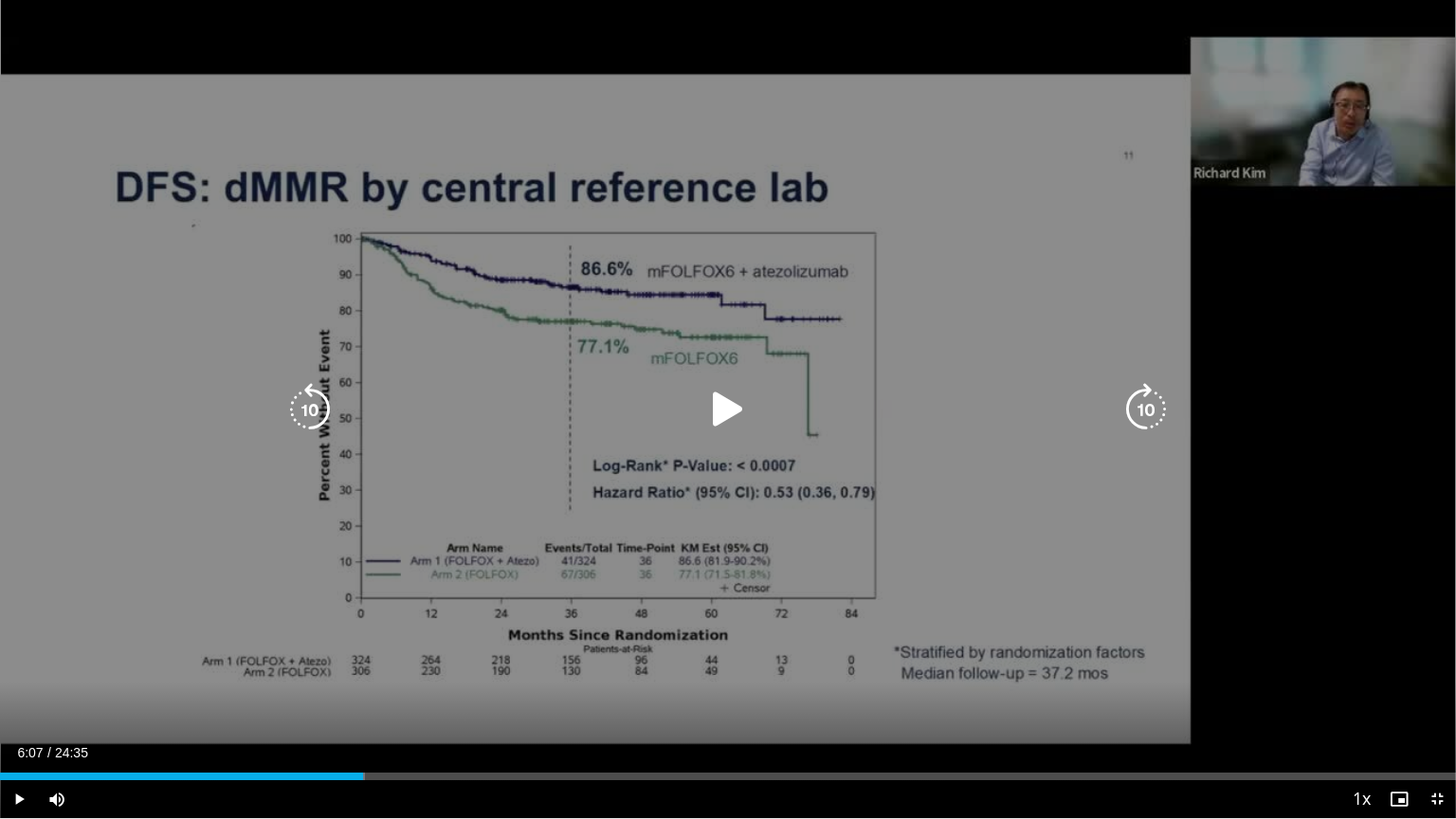 click on "Loaded :  25.08% [TIME] [TIME]" at bounding box center [728, 771] 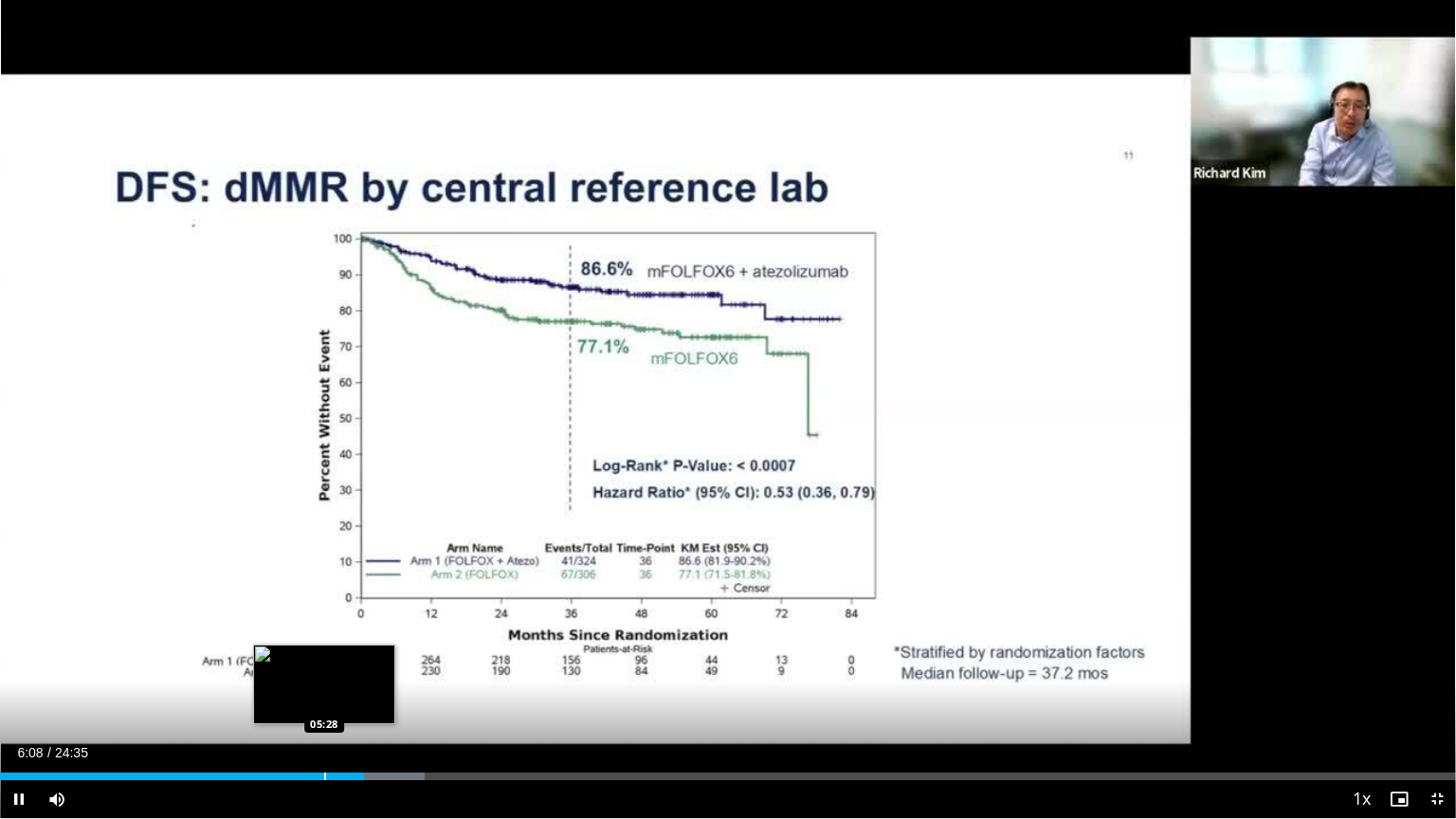 click on "Loaded :  [PERCENT] [TIME] [TIME]" at bounding box center (728, 771) 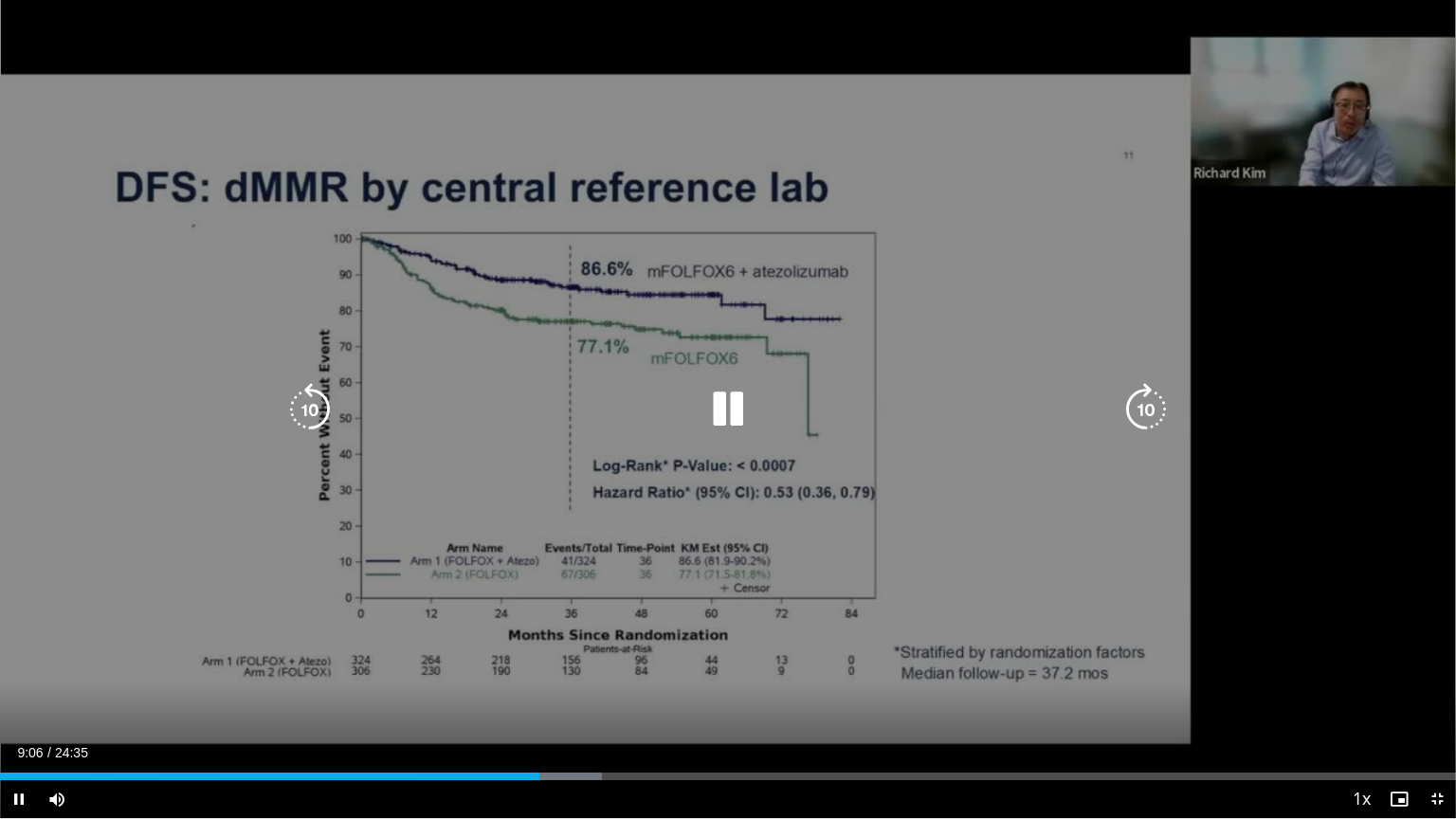 click at bounding box center [310, 410] 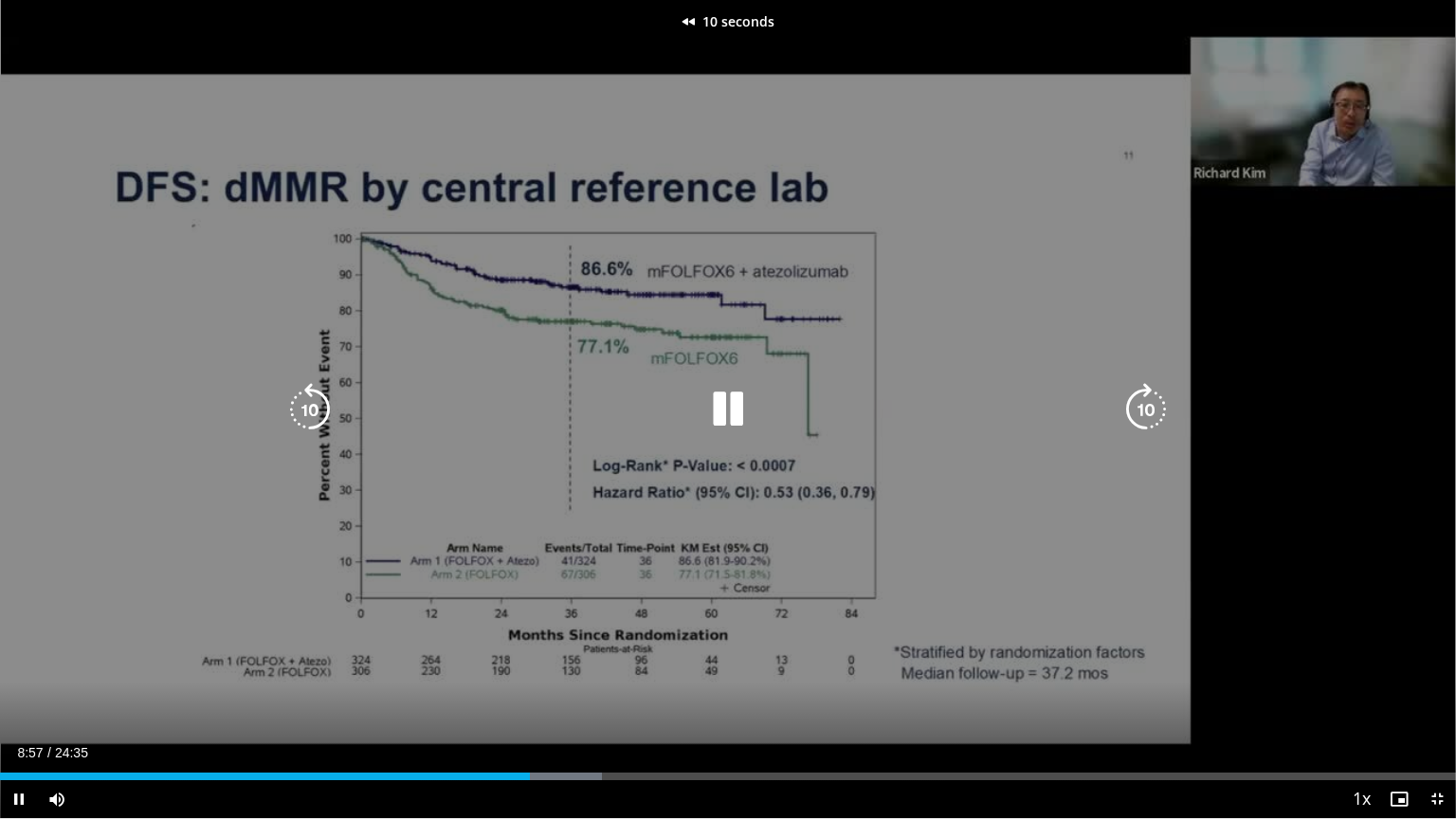 click at bounding box center (310, 410) 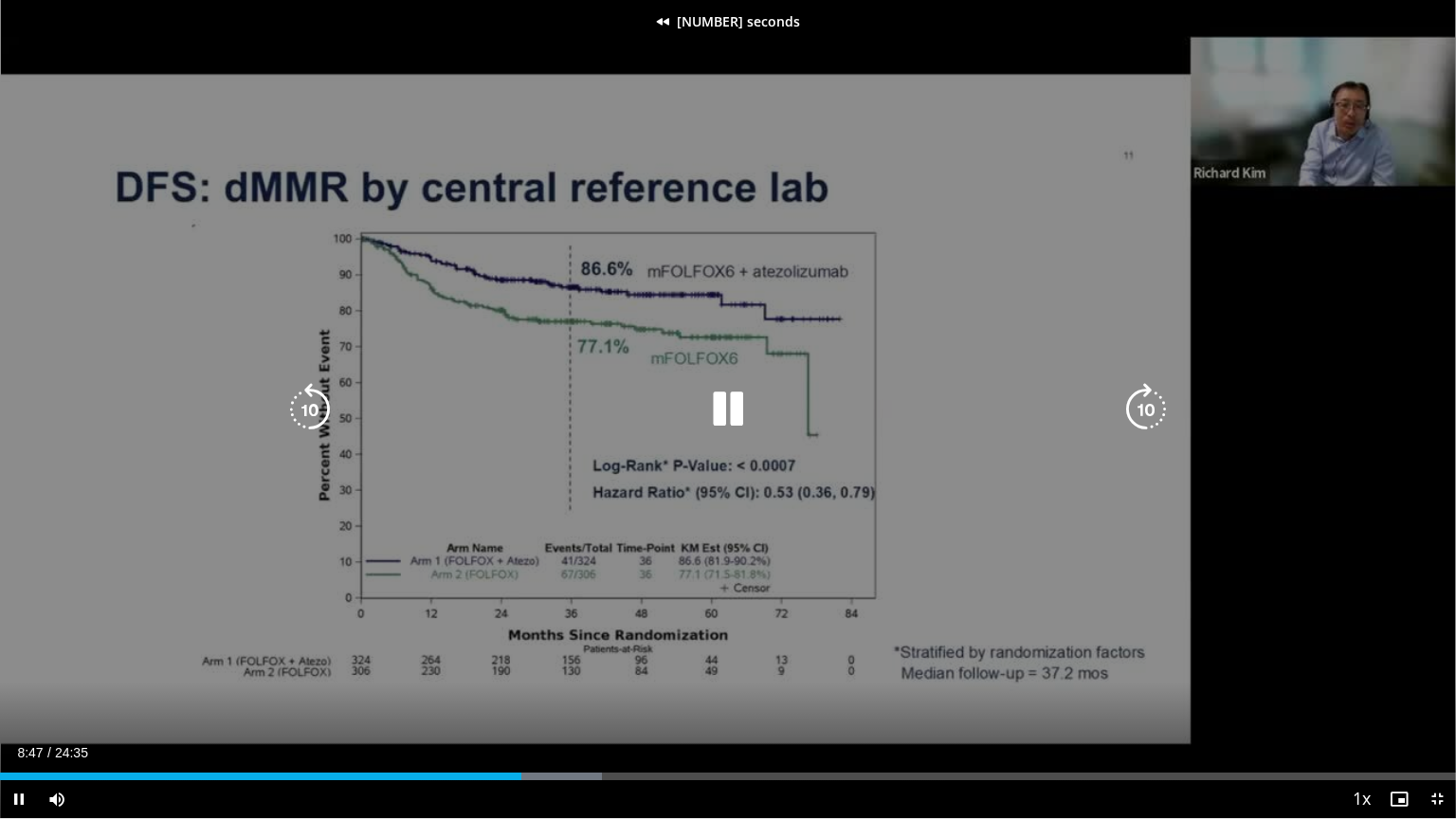 click at bounding box center (310, 410) 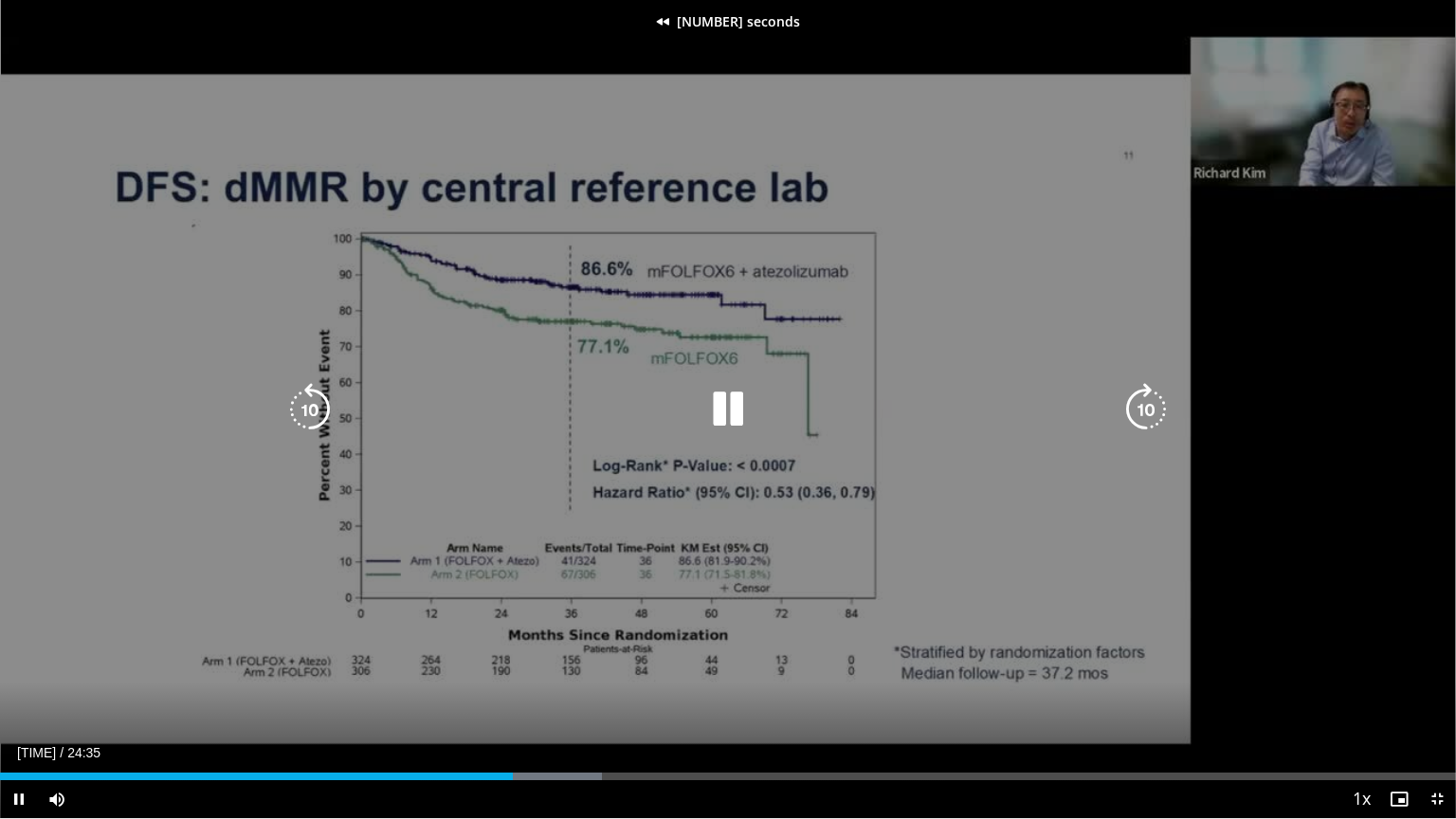 click at bounding box center (310, 410) 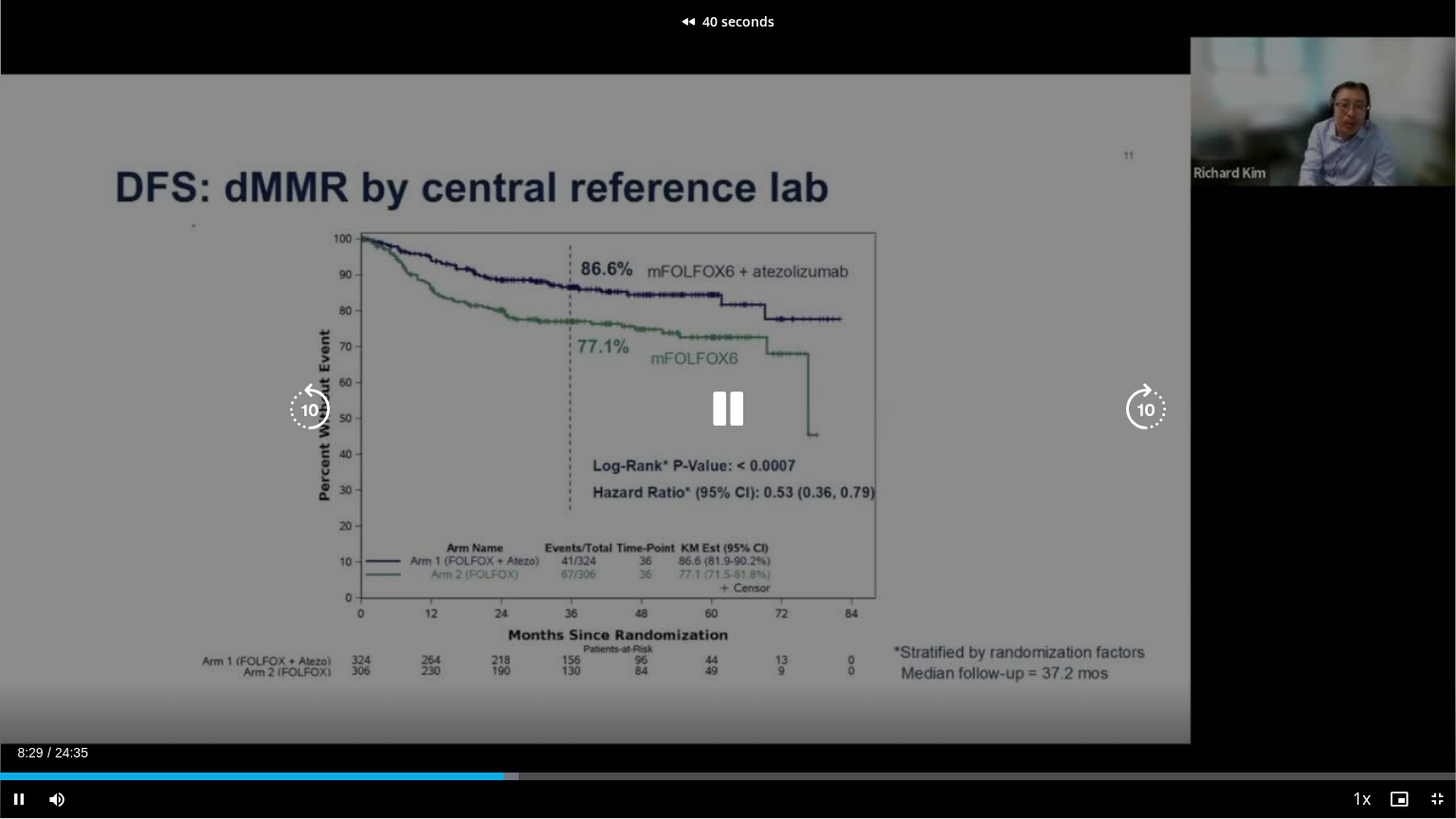 click at bounding box center (310, 410) 